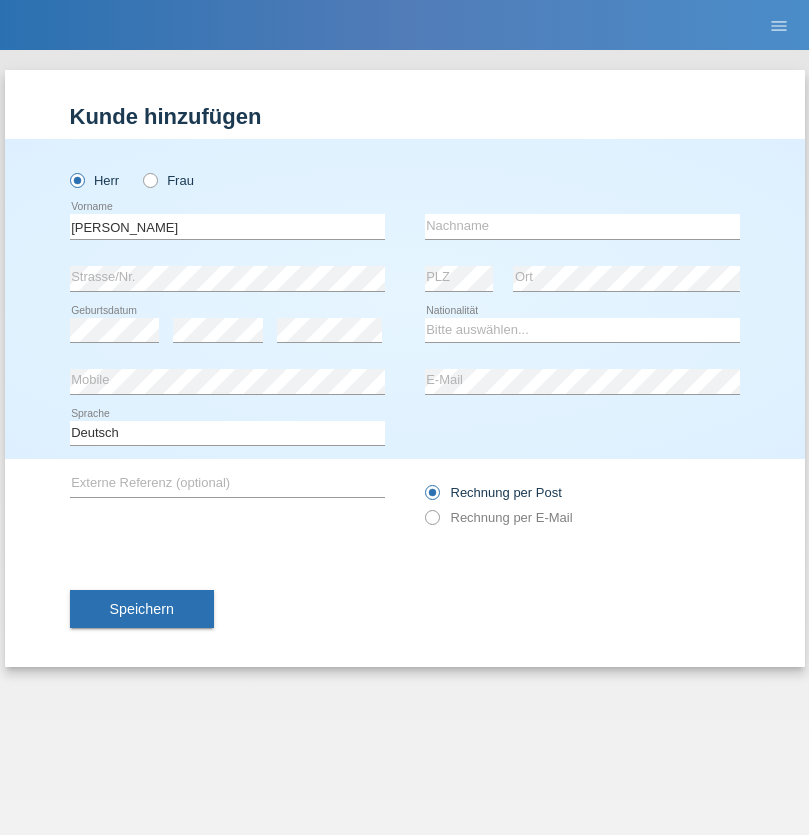scroll, scrollTop: 0, scrollLeft: 0, axis: both 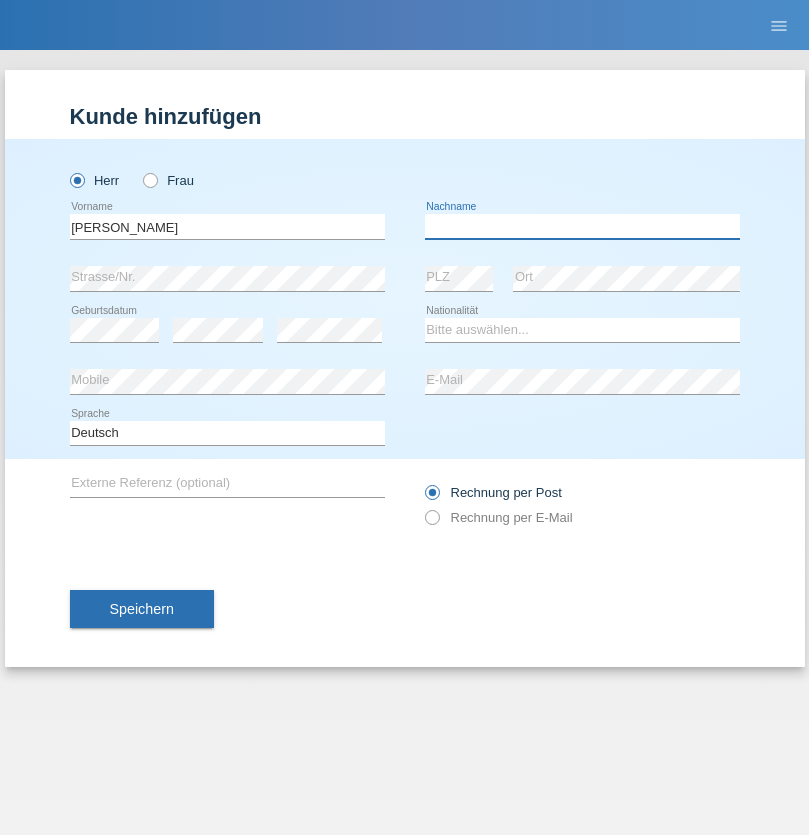 click at bounding box center (582, 226) 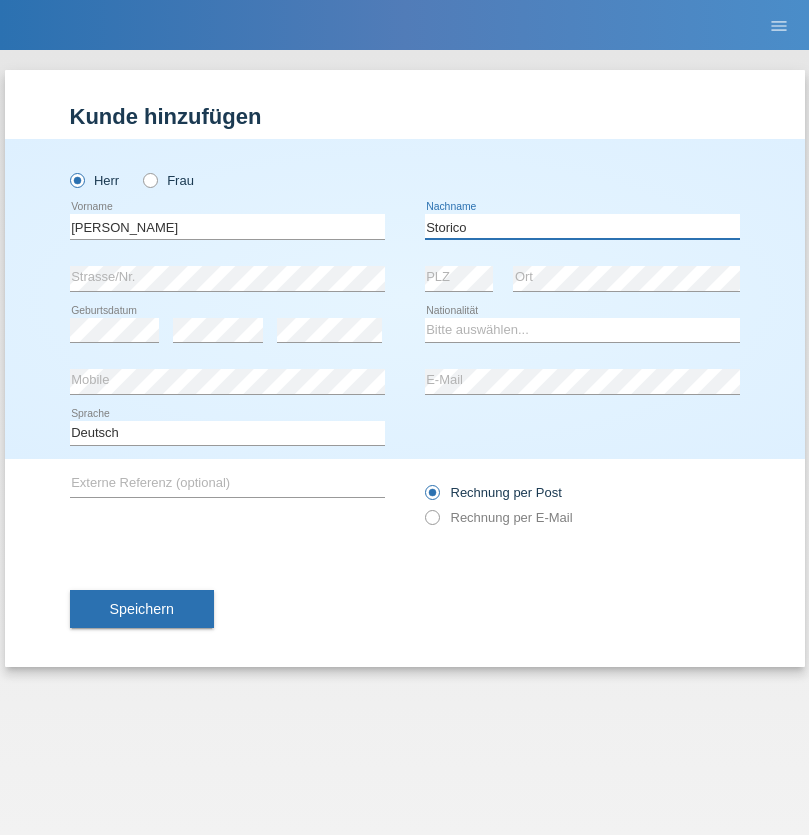 type on "Storico" 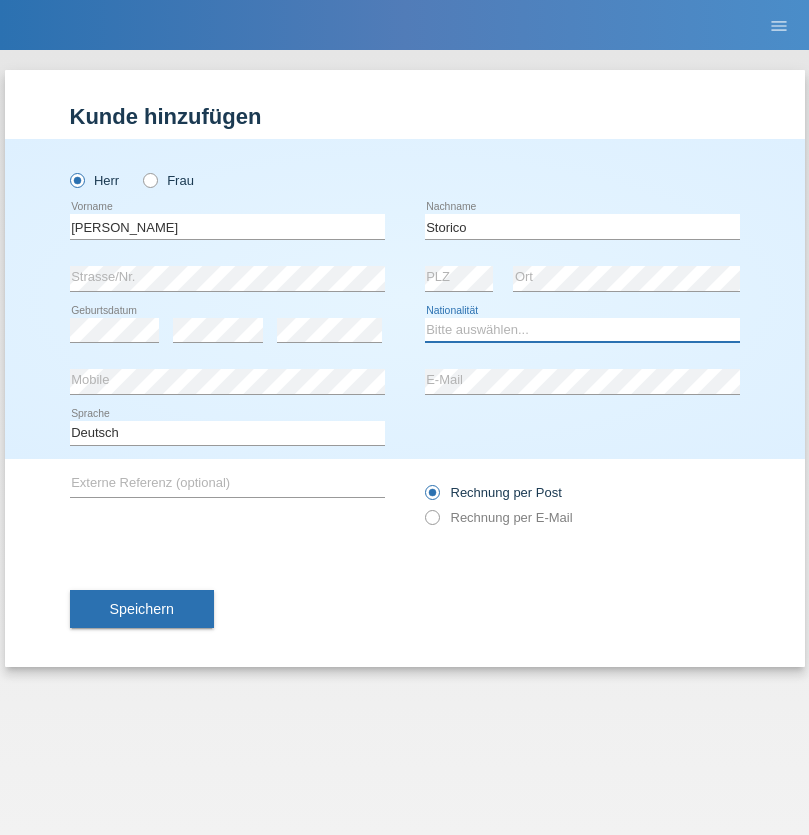 select on "IT" 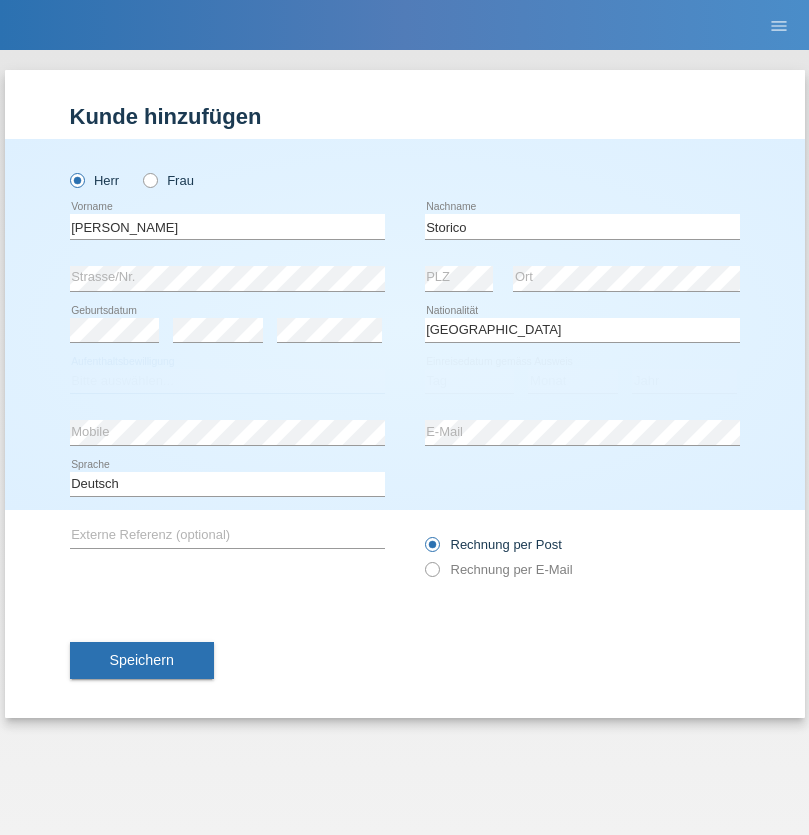 select on "C" 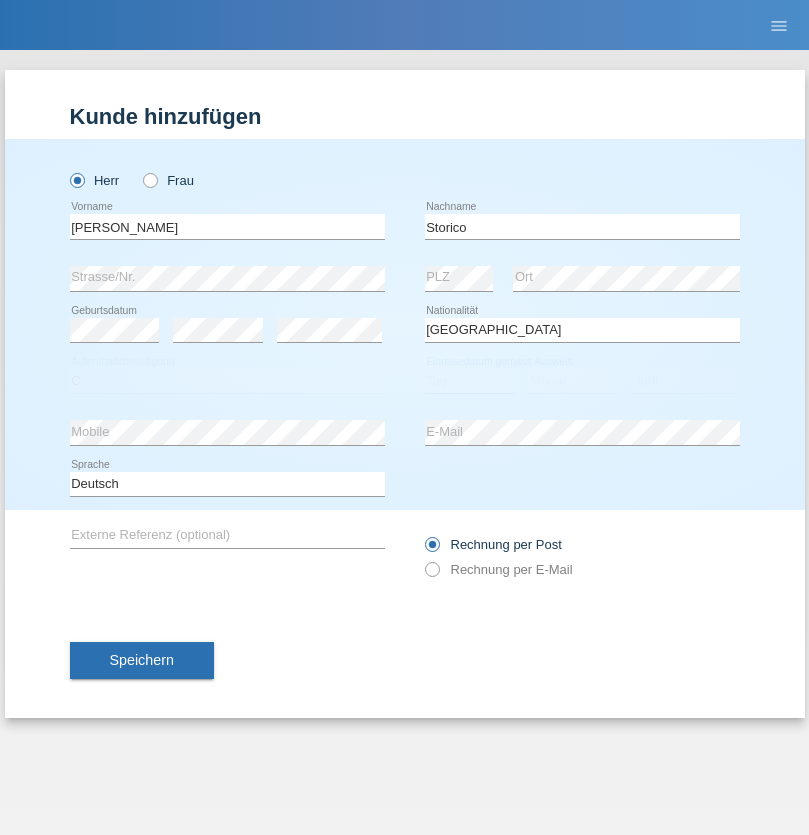 select on "19" 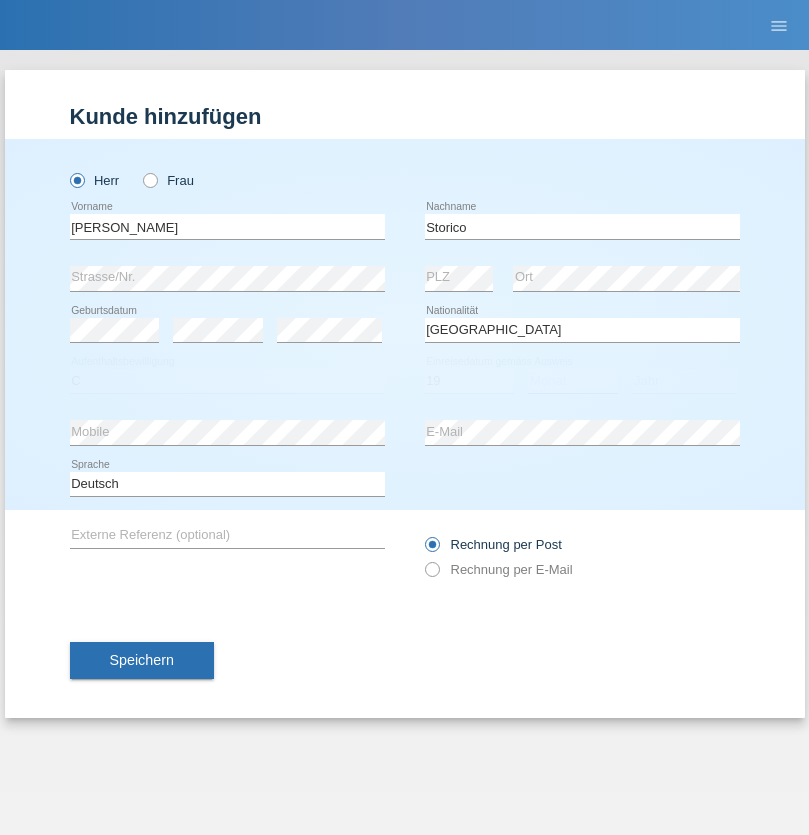select on "07" 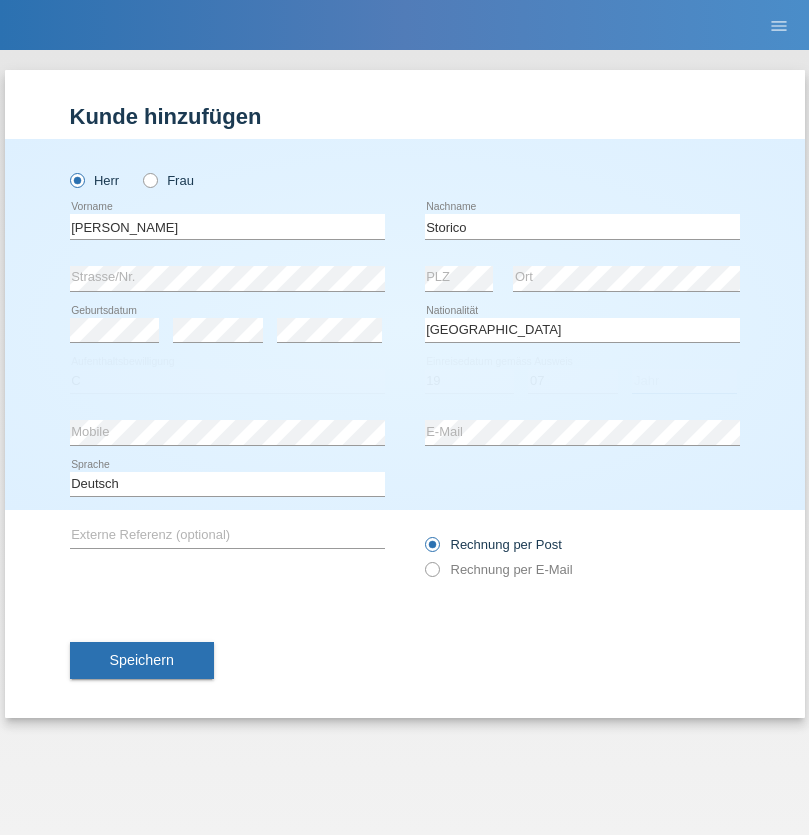 select on "2021" 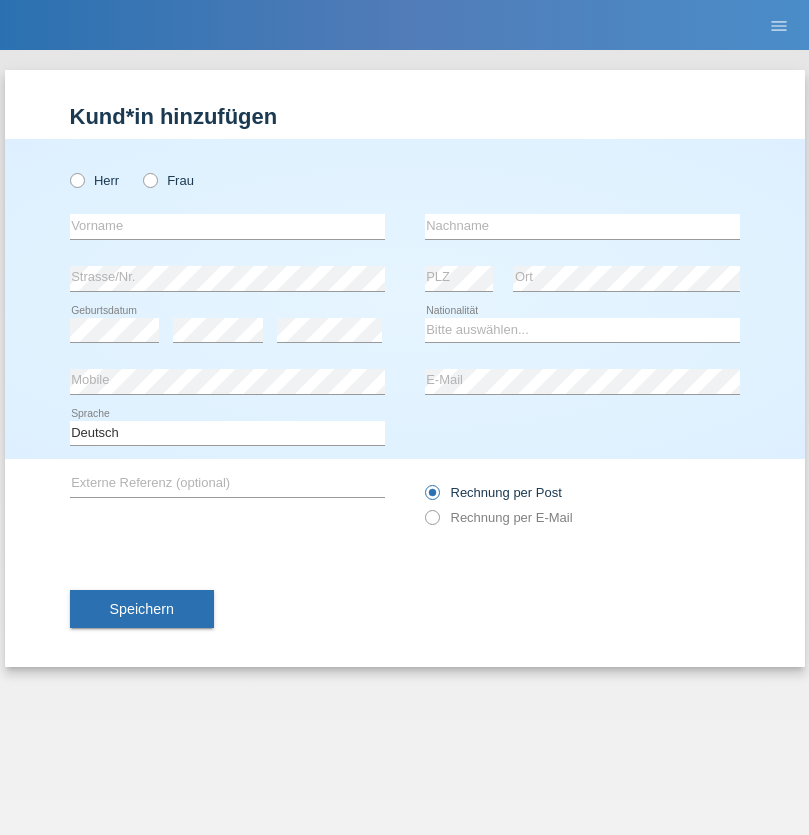 scroll, scrollTop: 0, scrollLeft: 0, axis: both 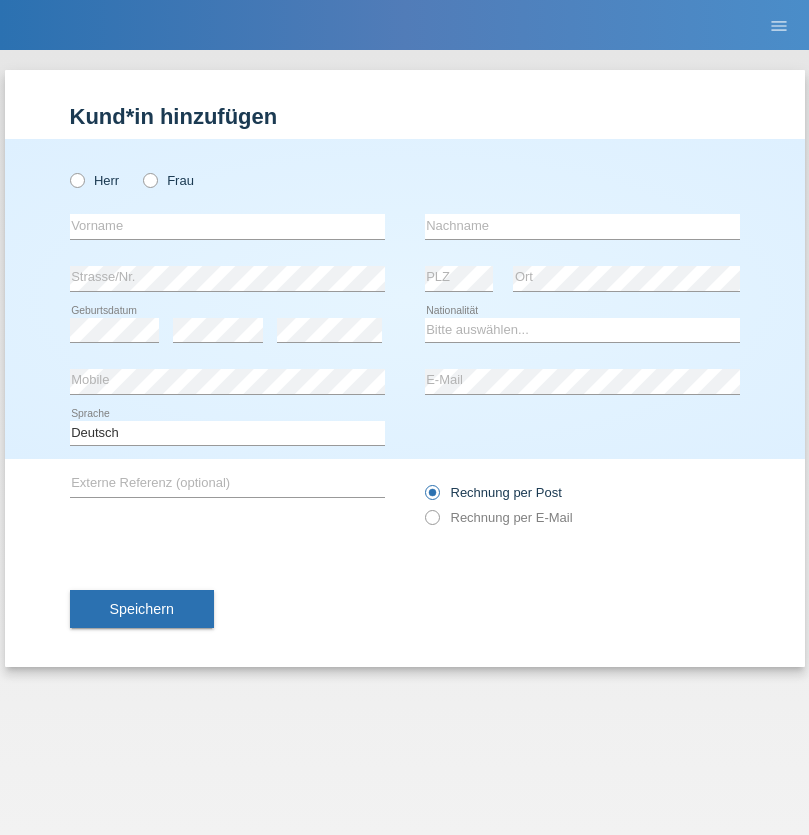 radio on "true" 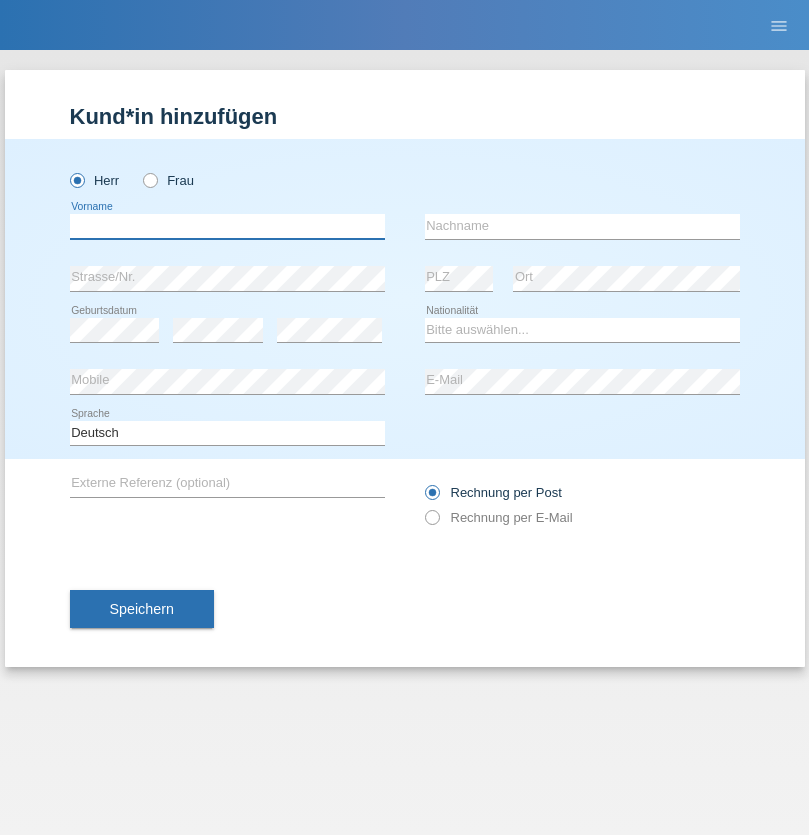 click at bounding box center [227, 226] 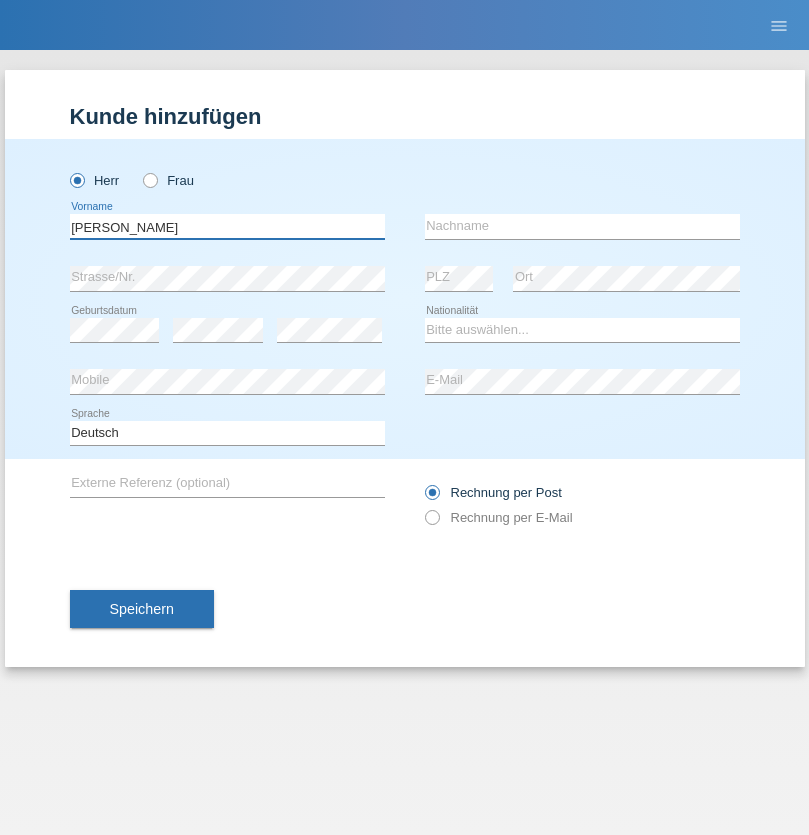 type on "Sven" 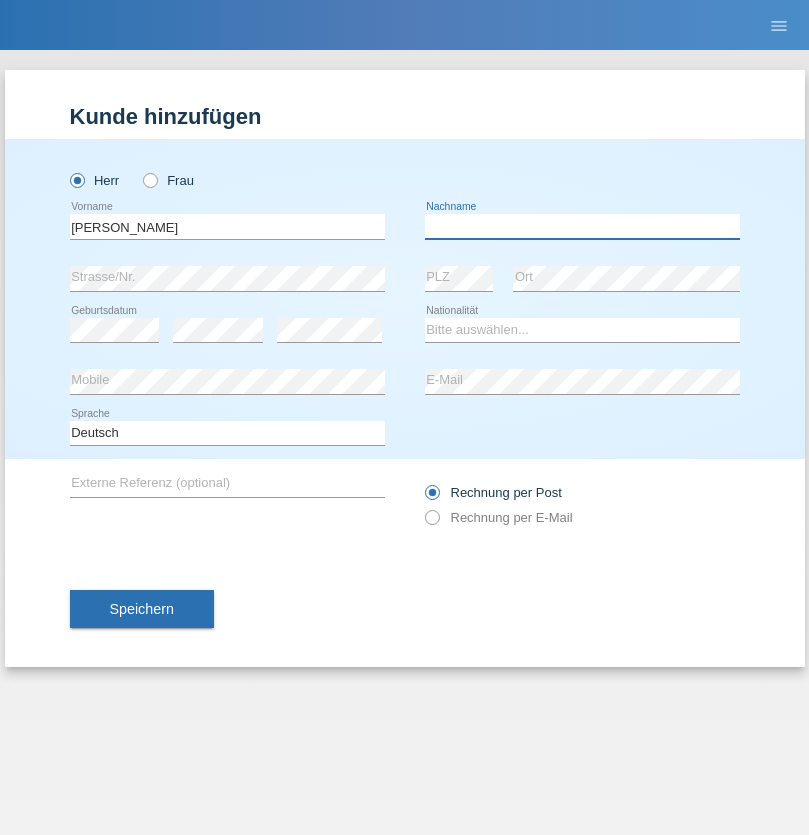 click at bounding box center [582, 226] 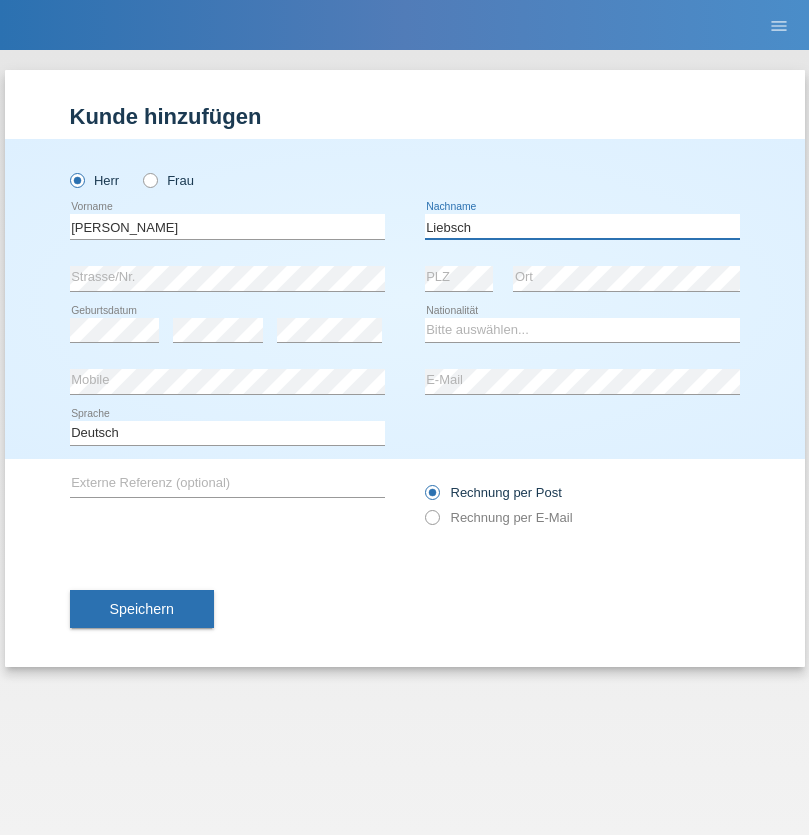 type on "Liebsch" 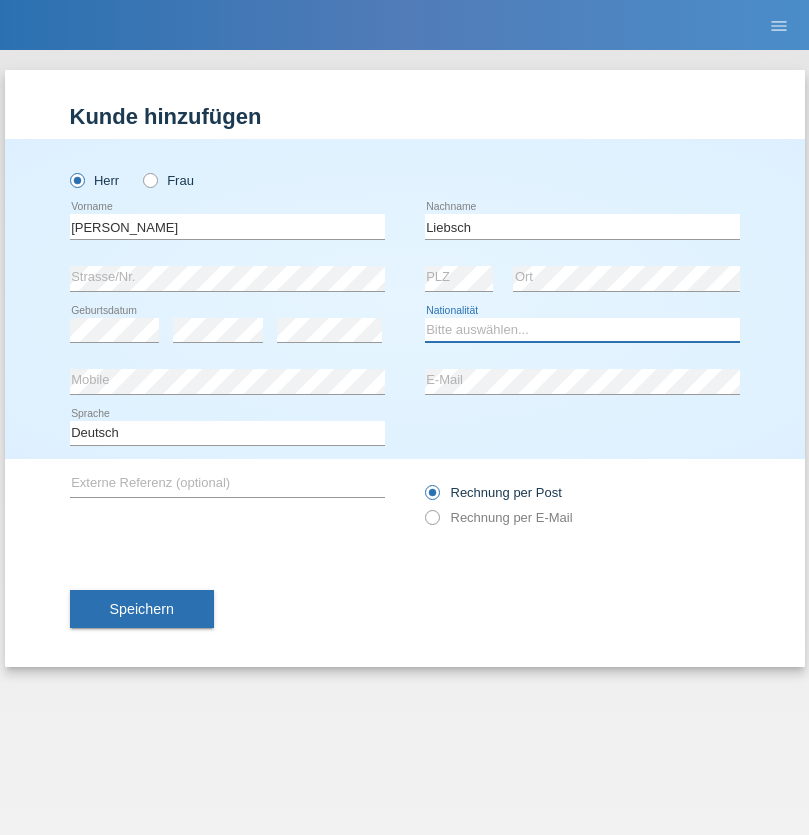 select on "DE" 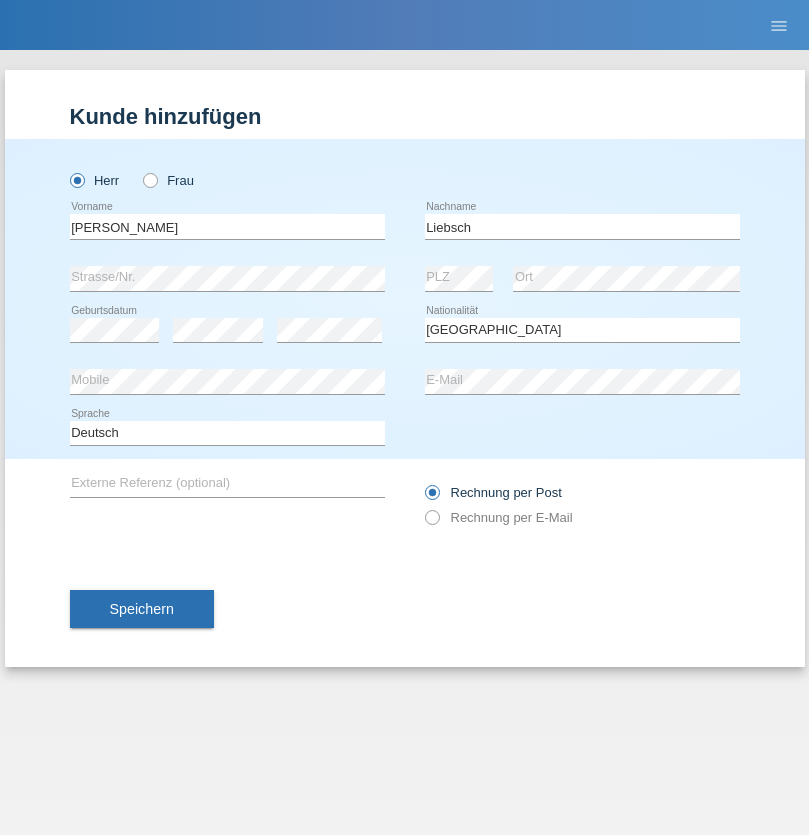 select on "C" 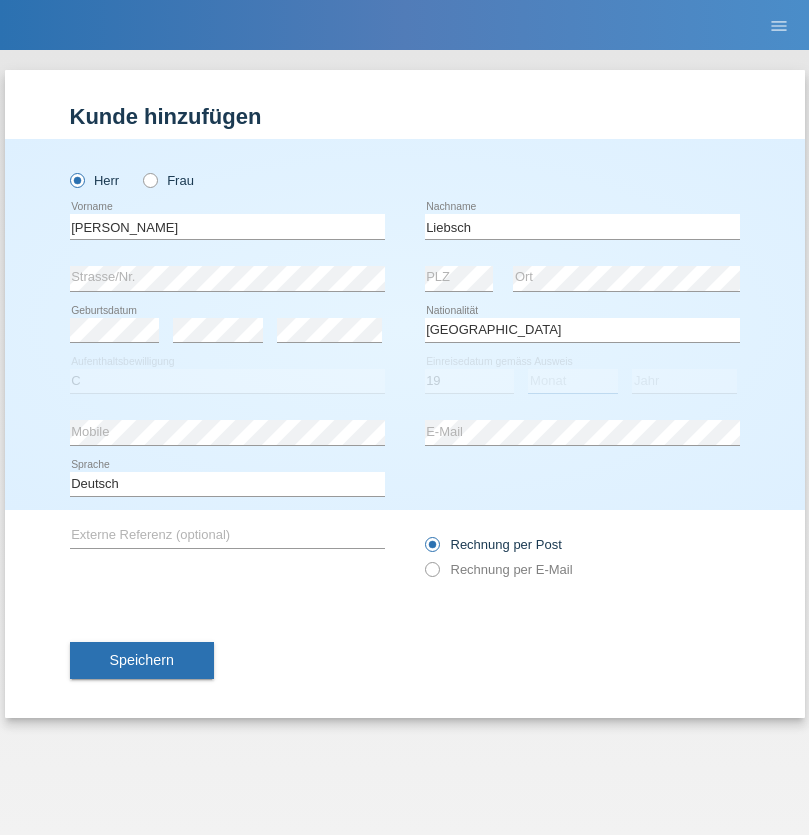 select on "07" 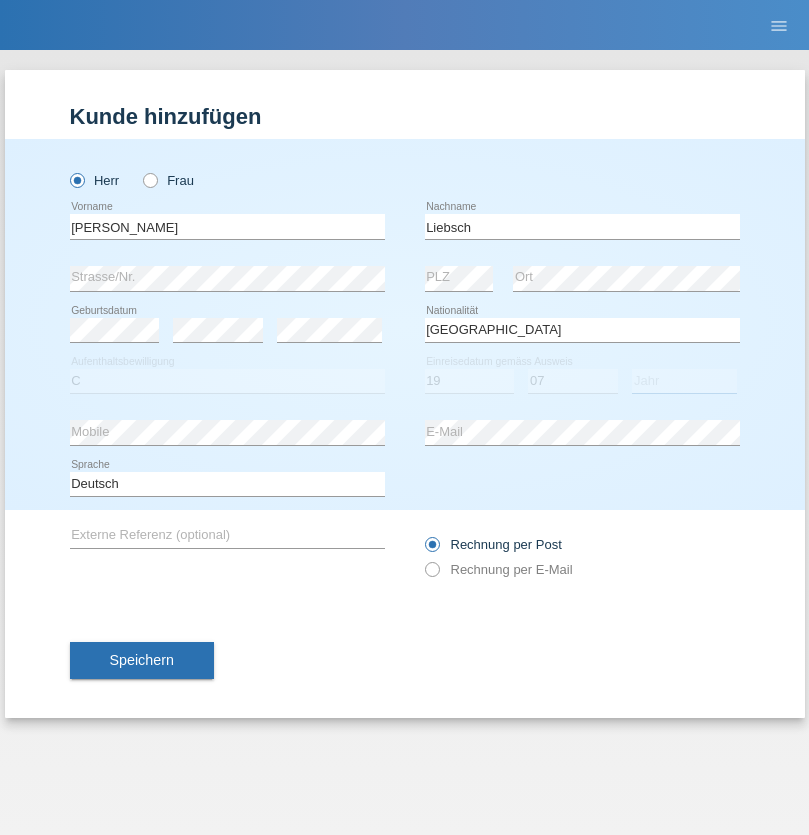 select on "2021" 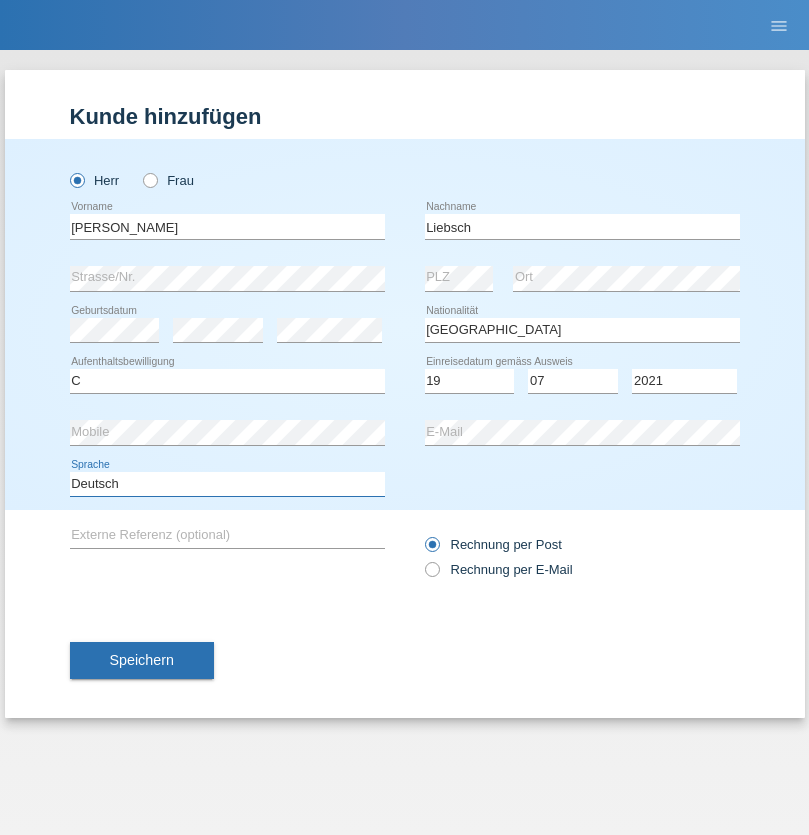 select on "en" 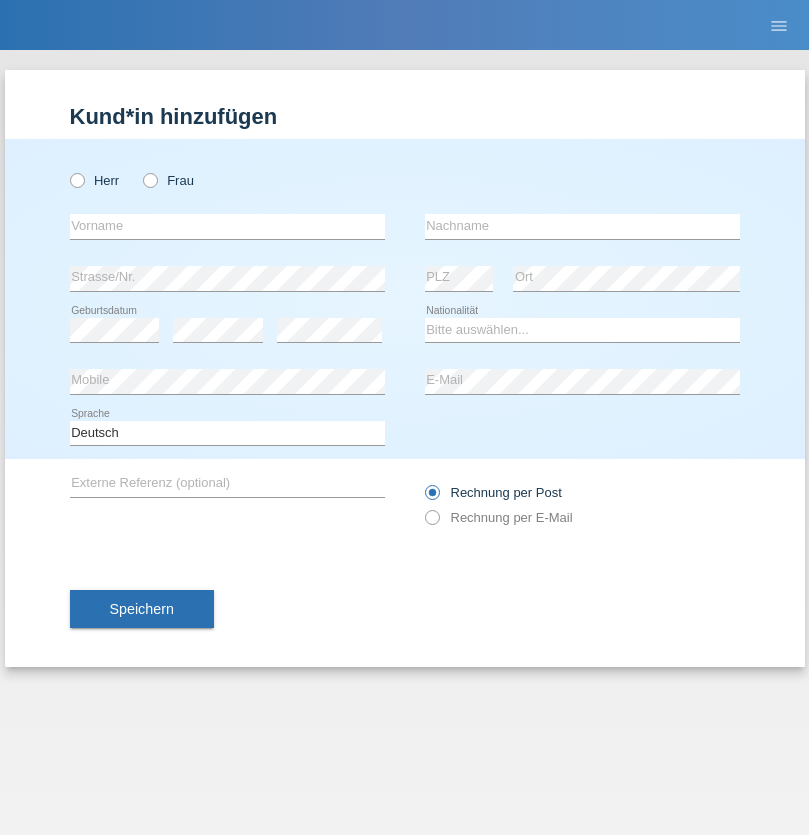 scroll, scrollTop: 0, scrollLeft: 0, axis: both 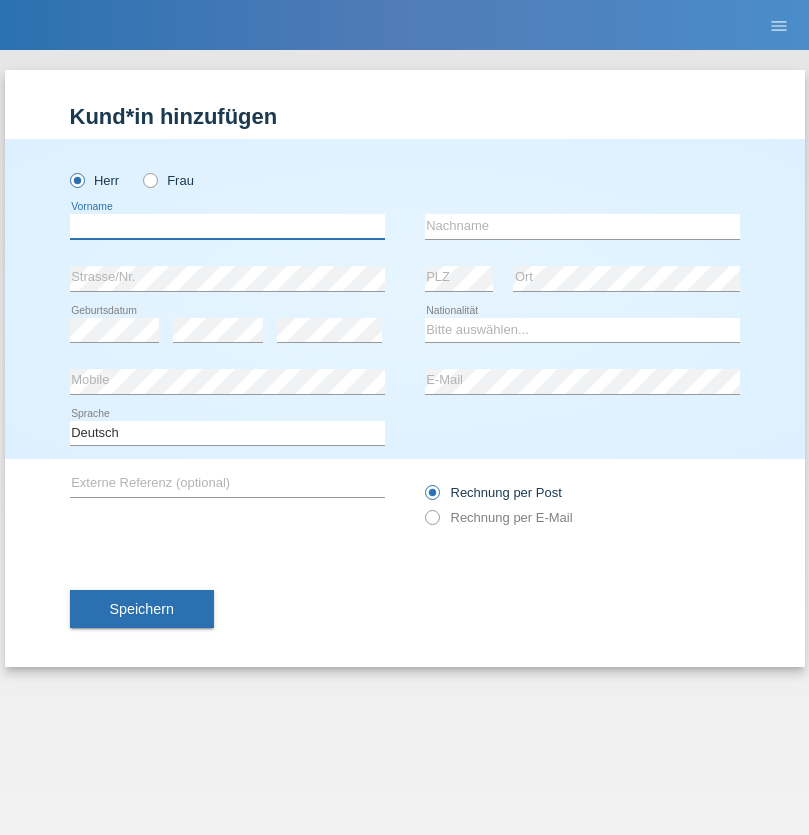 click at bounding box center [227, 226] 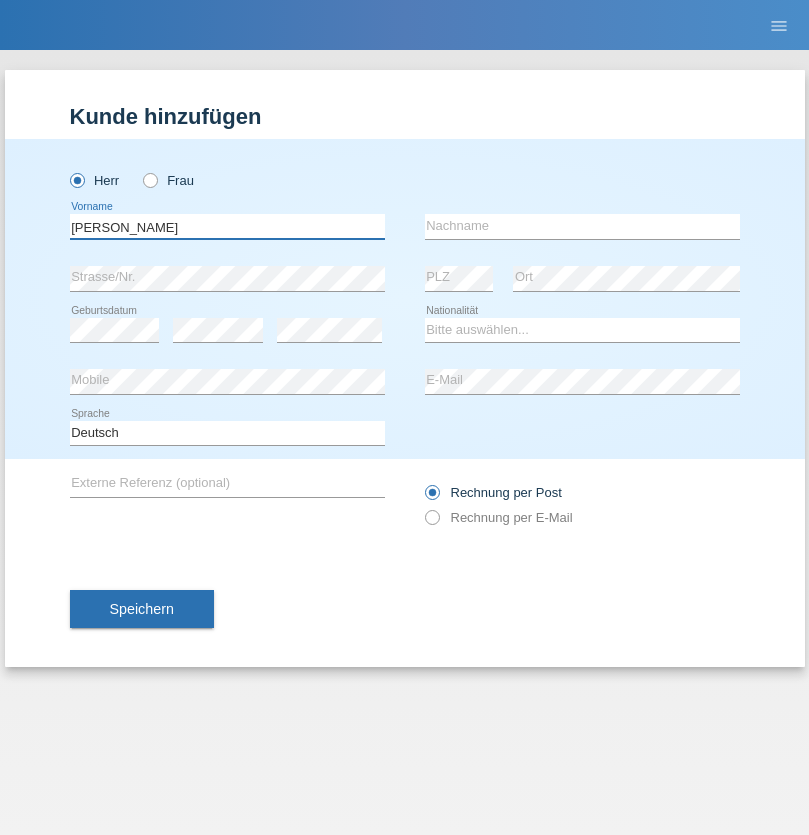 type on "[PERSON_NAME]" 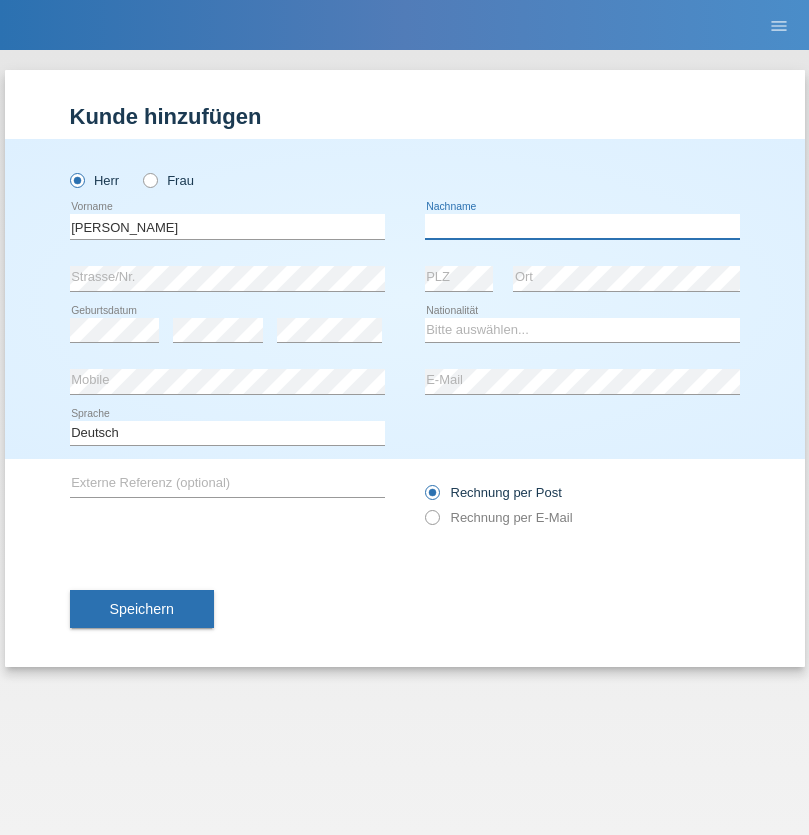 click at bounding box center [582, 226] 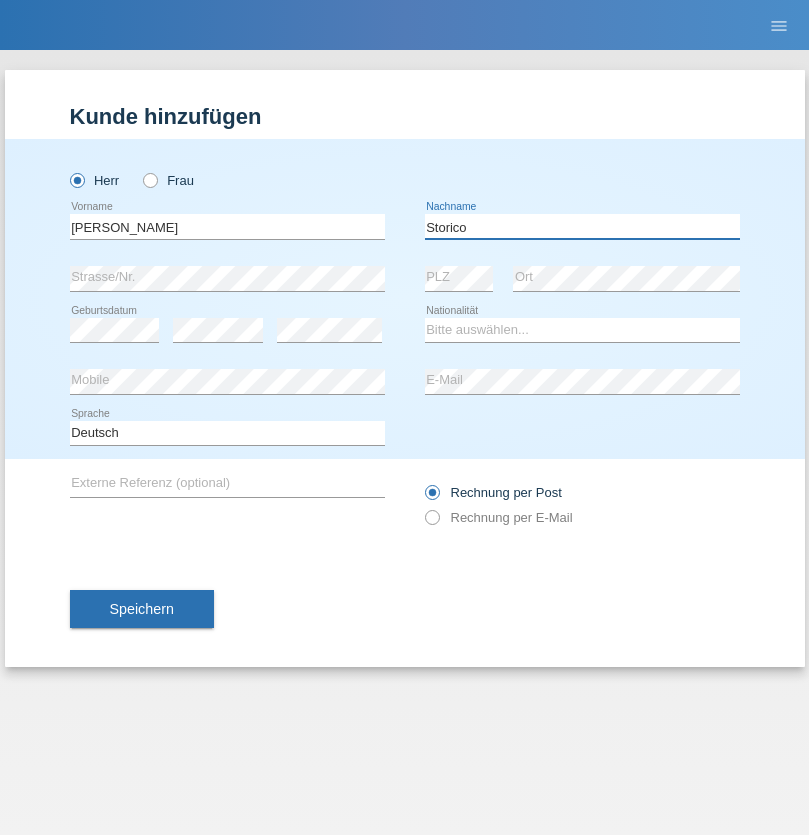 type on "Storico" 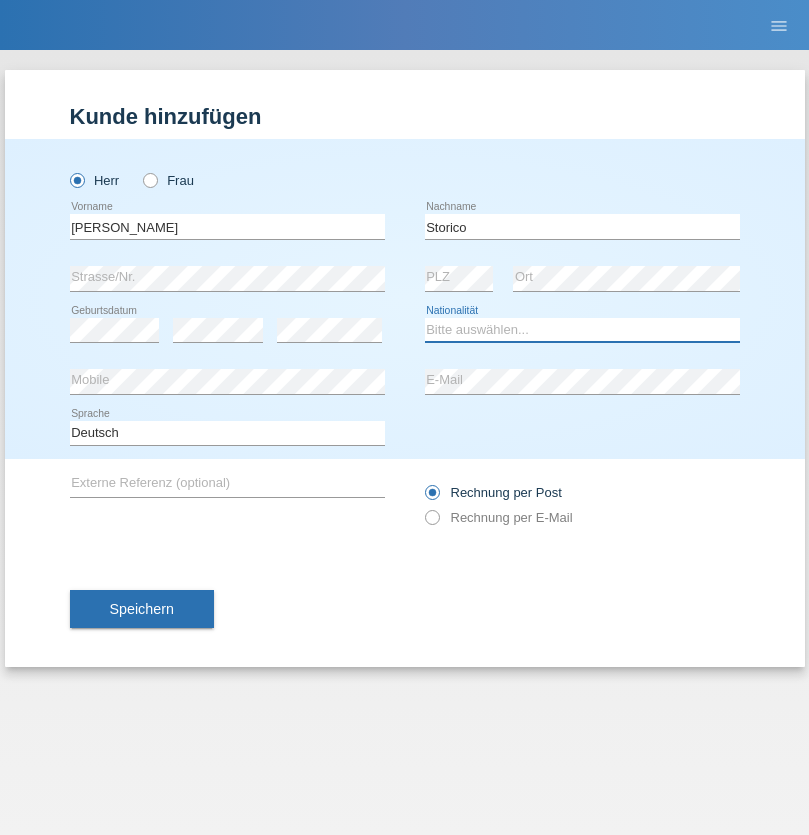 select on "IT" 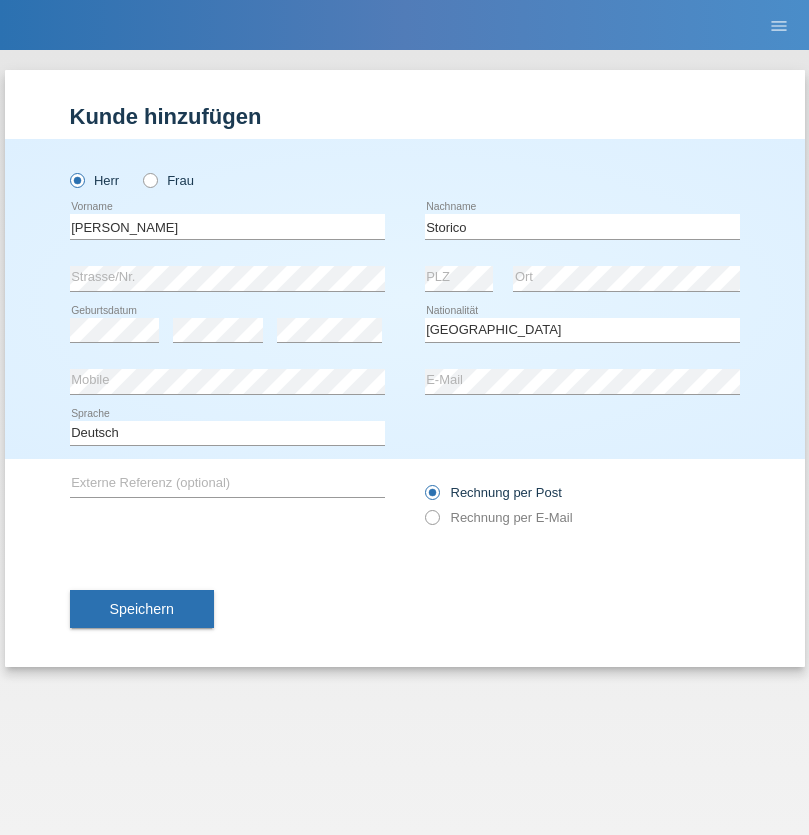 select on "C" 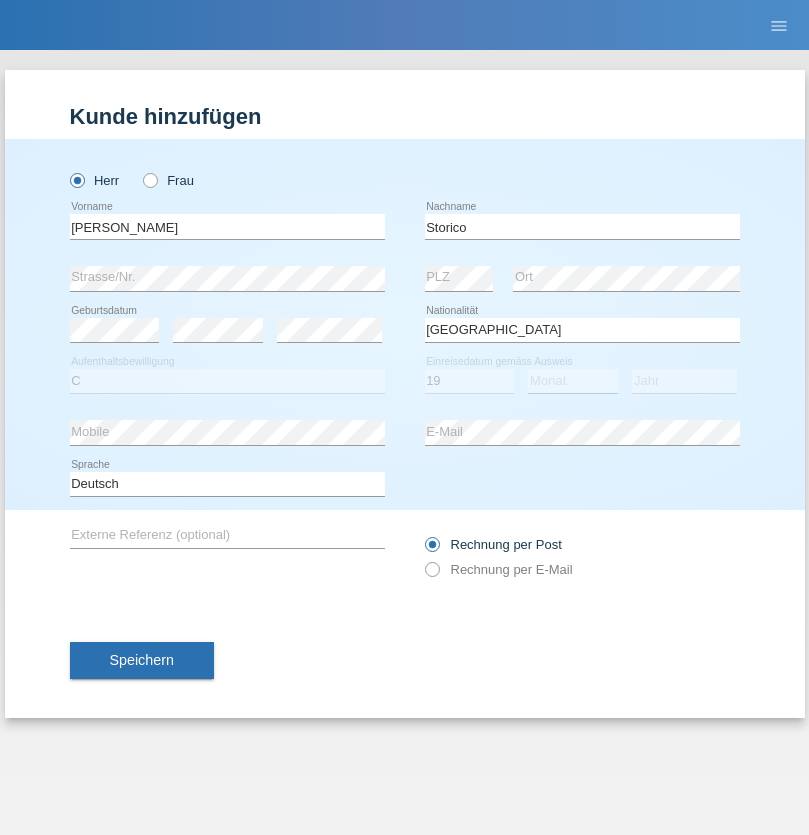 select on "07" 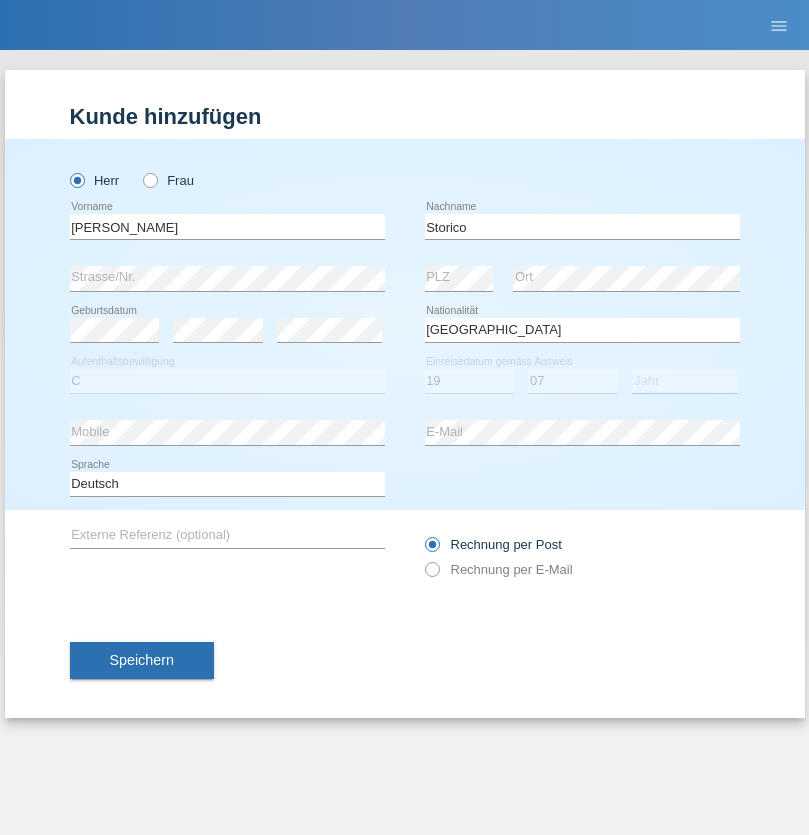 select on "2021" 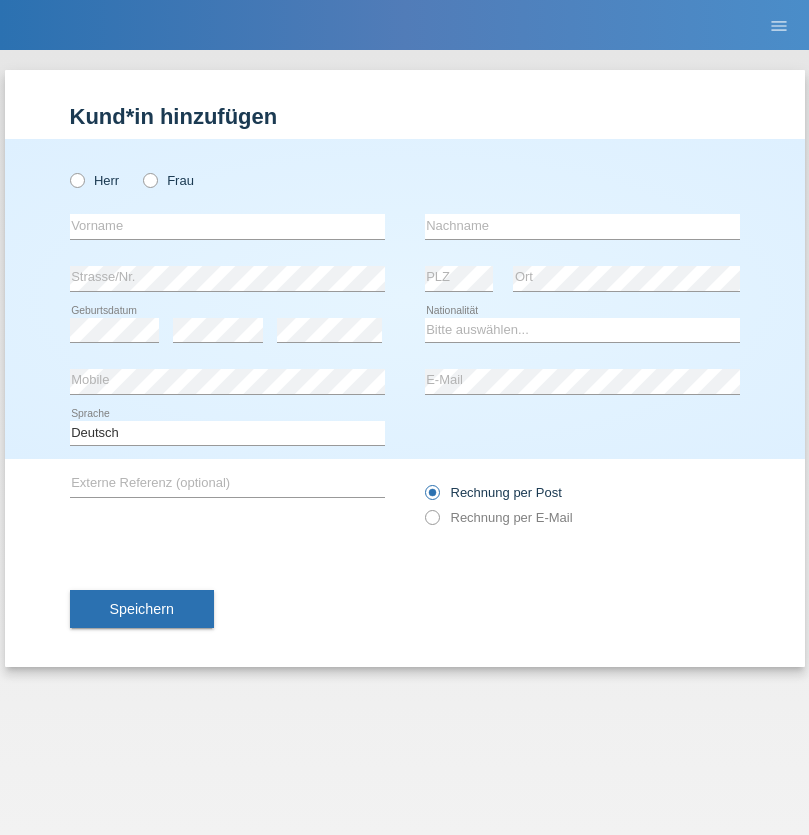 scroll, scrollTop: 0, scrollLeft: 0, axis: both 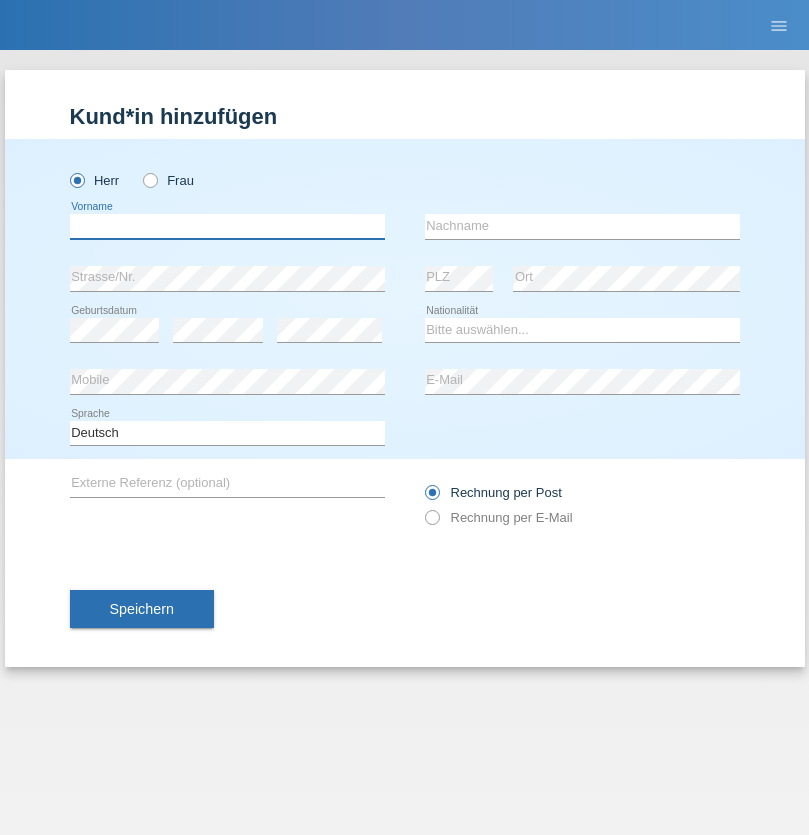 click at bounding box center (227, 226) 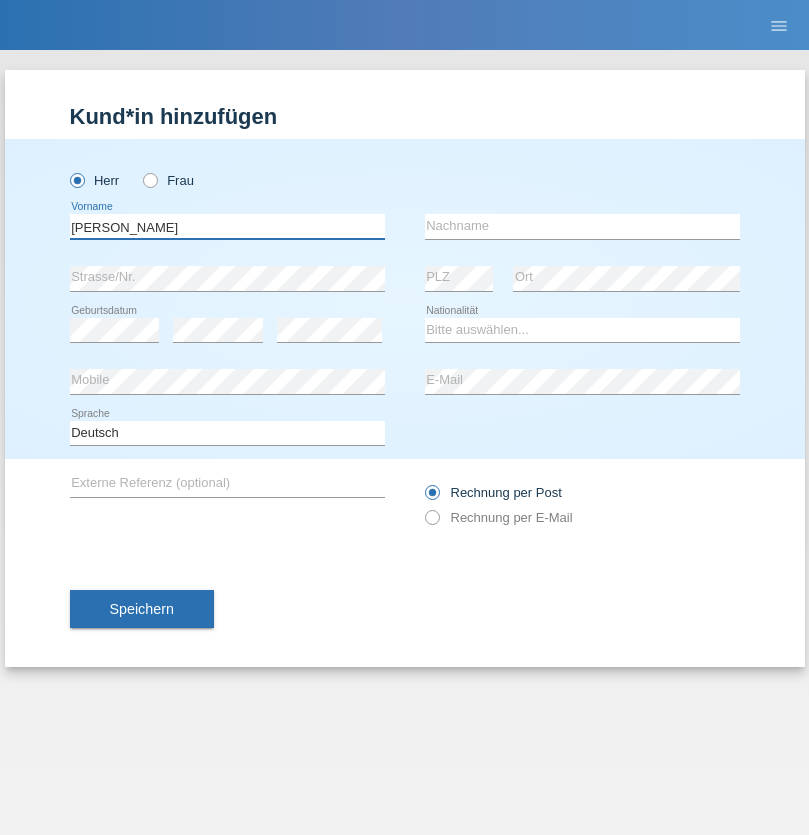 type on "Ivo" 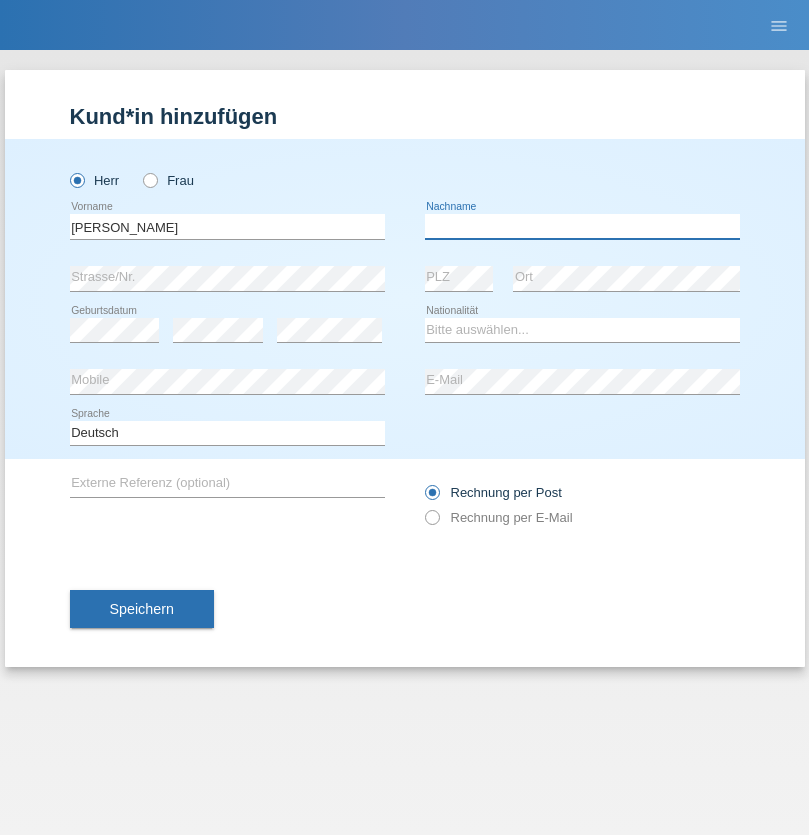 click at bounding box center (582, 226) 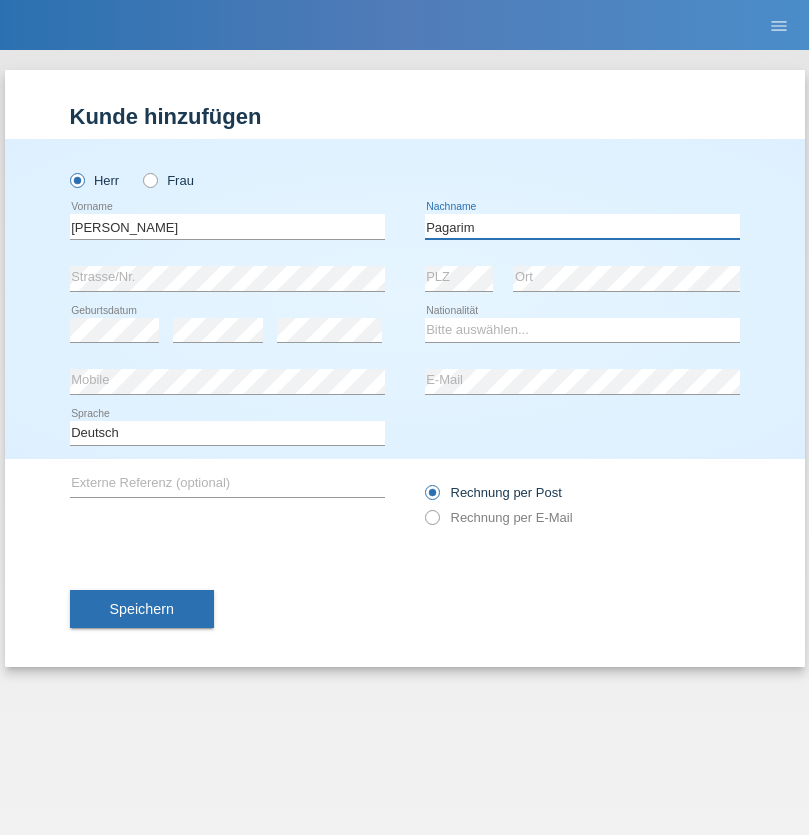 type on "Pagarim" 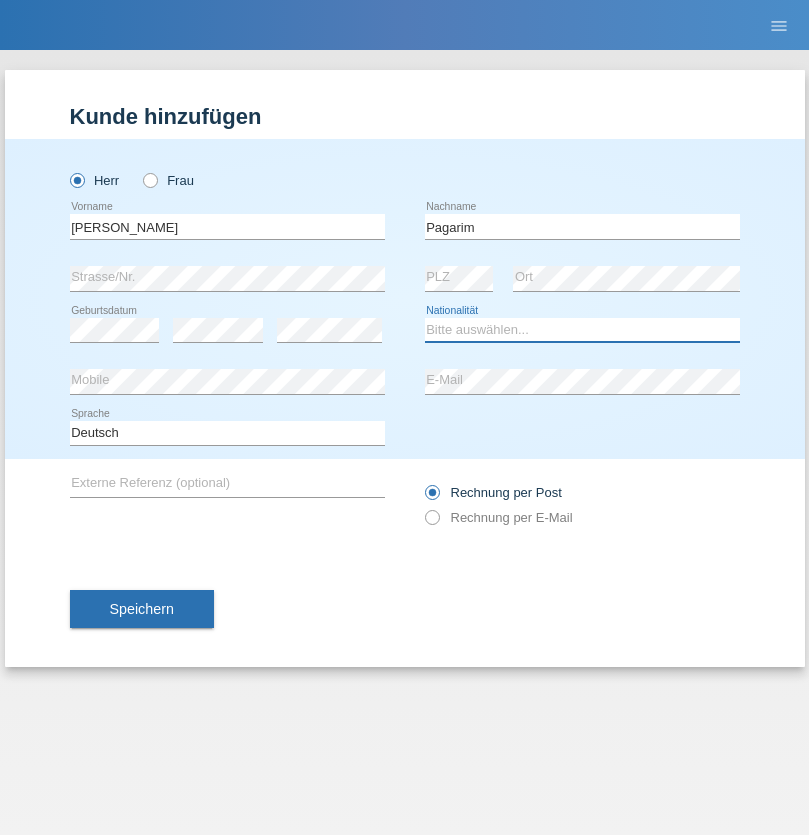 select on "CH" 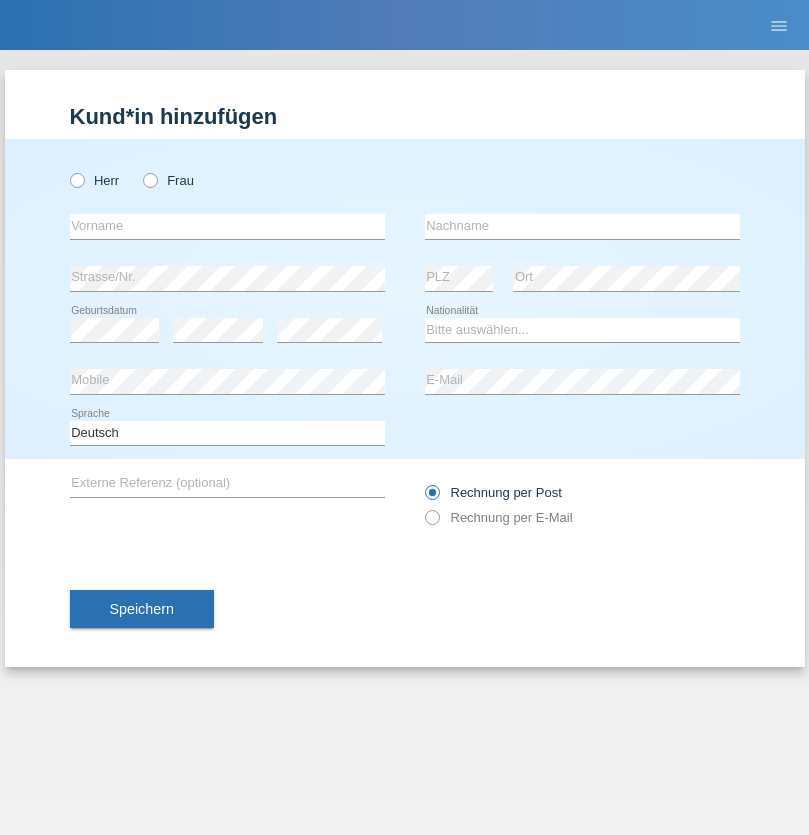 scroll, scrollTop: 0, scrollLeft: 0, axis: both 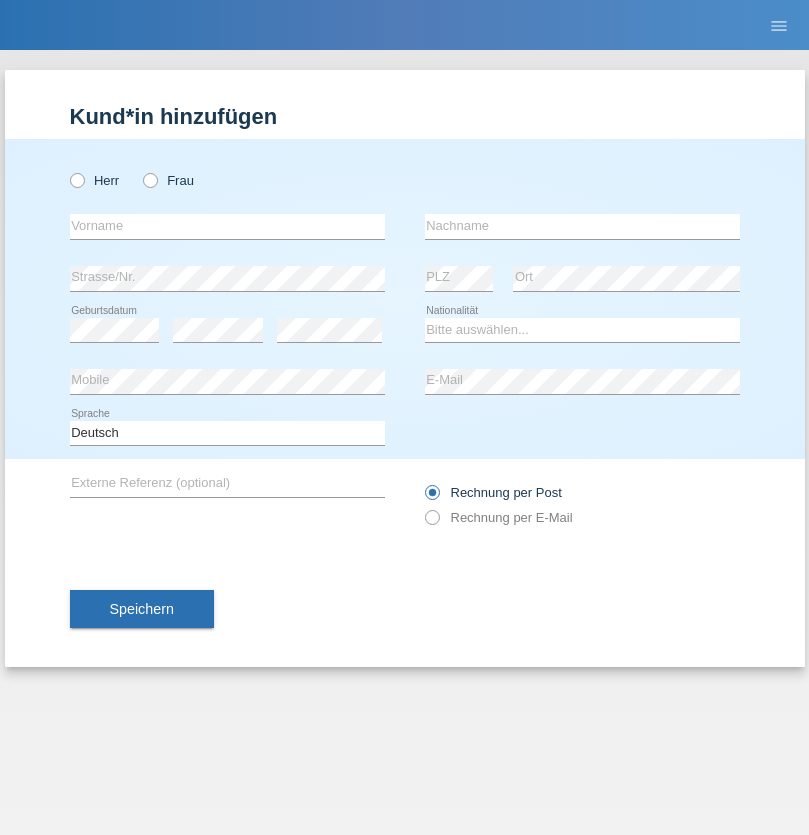 radio on "true" 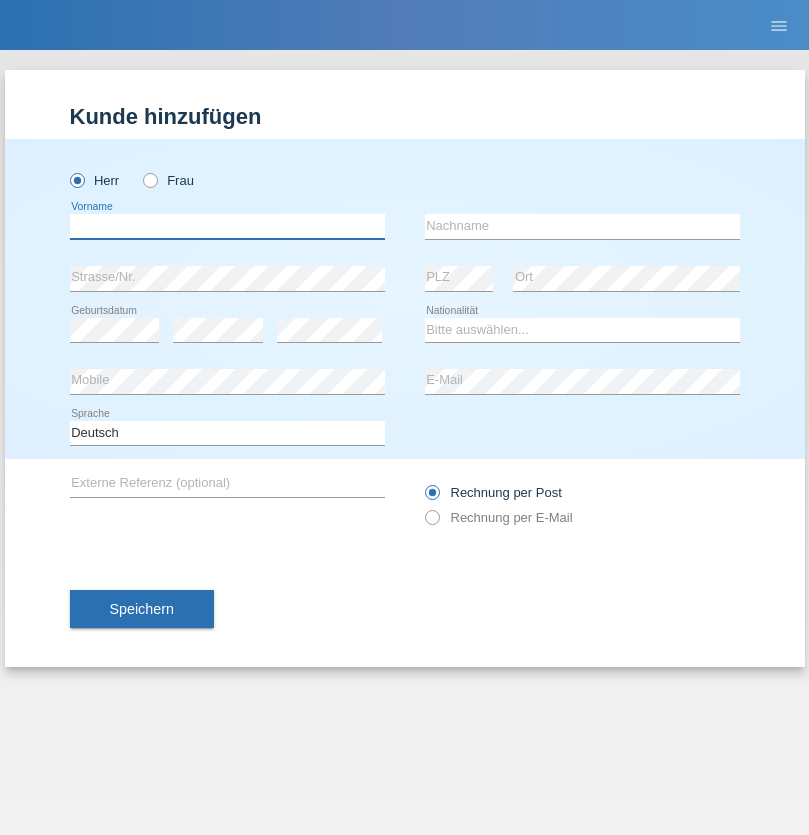 click at bounding box center (227, 226) 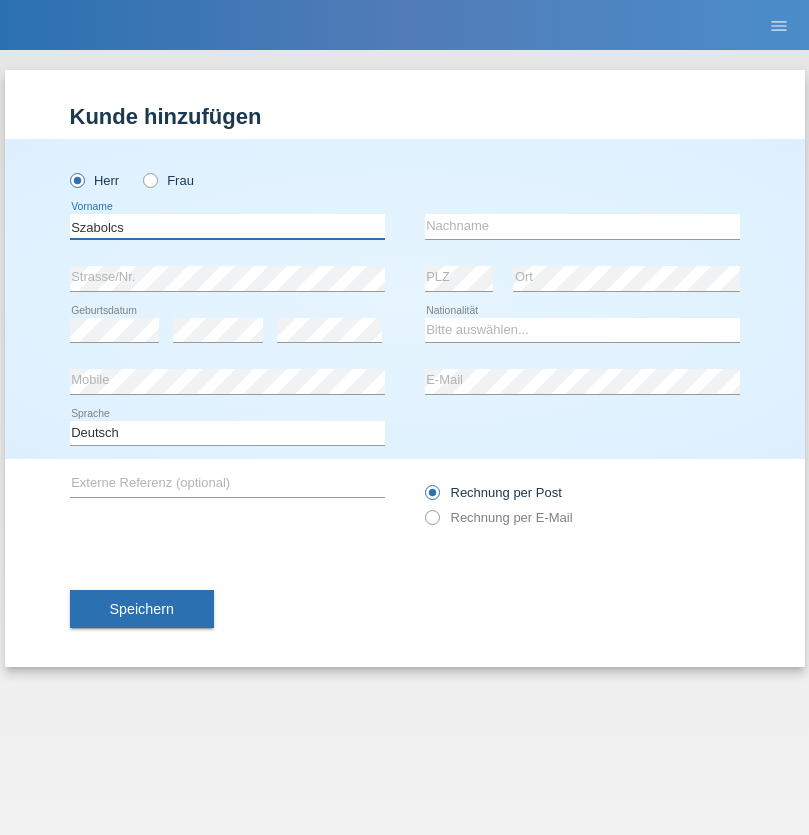 type on "Szabolcs" 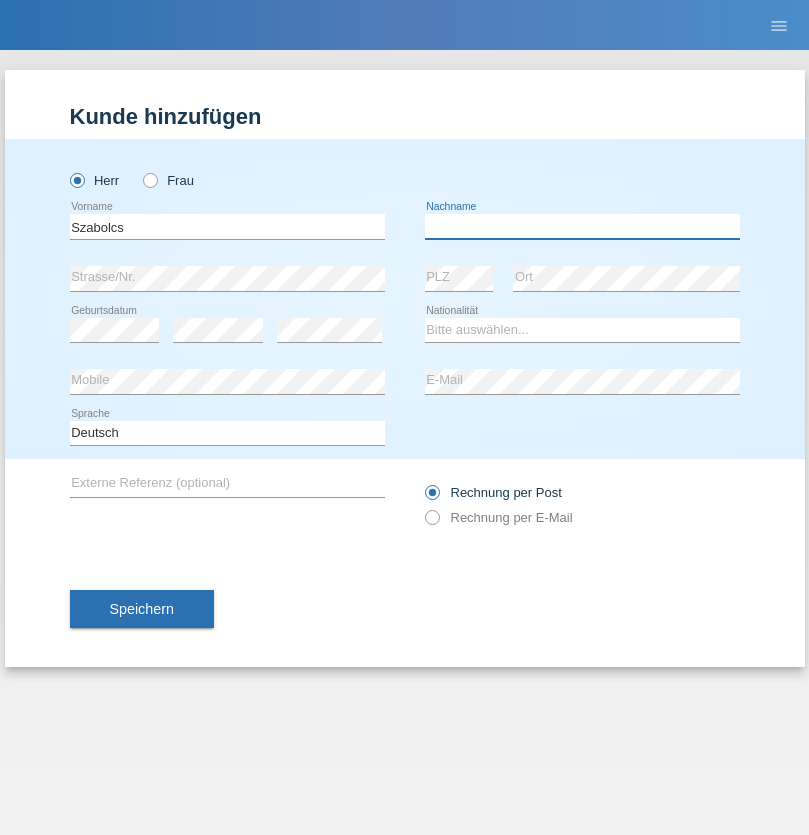 click at bounding box center [582, 226] 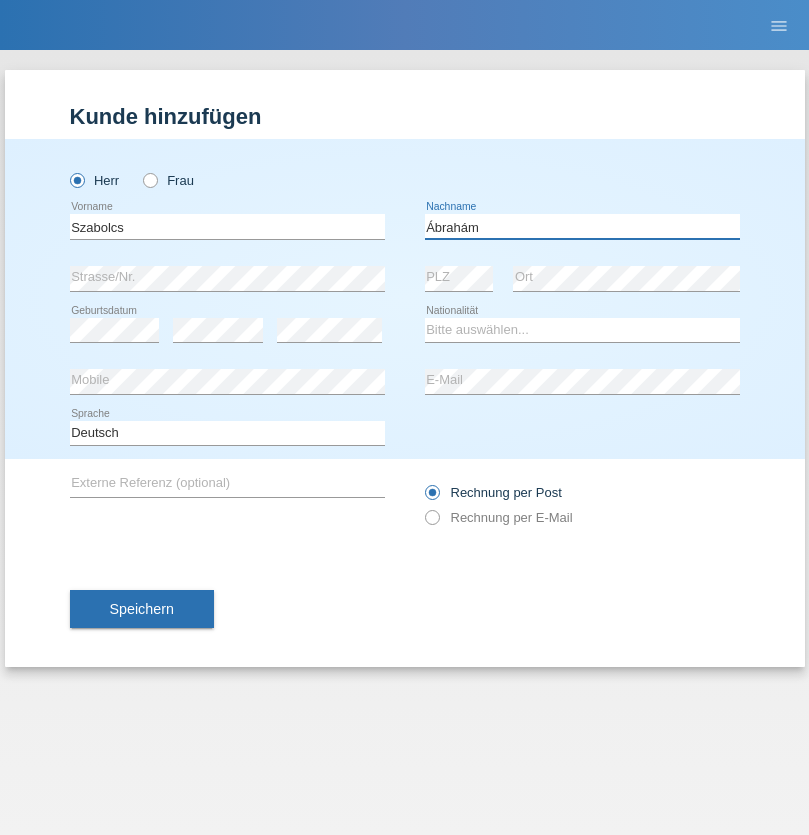 type on "Ábrahám" 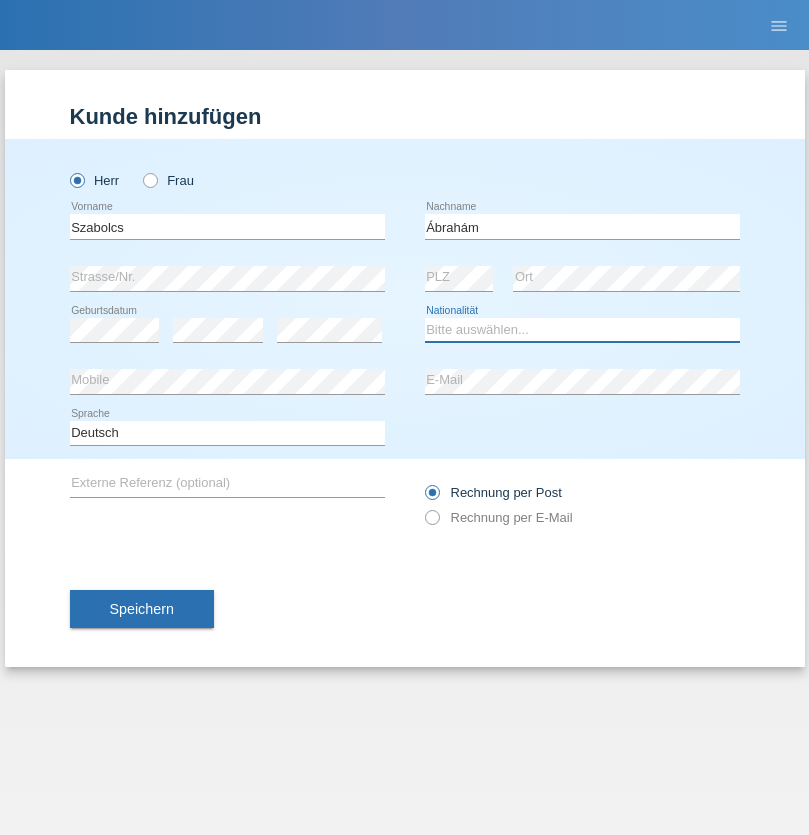 select on "HU" 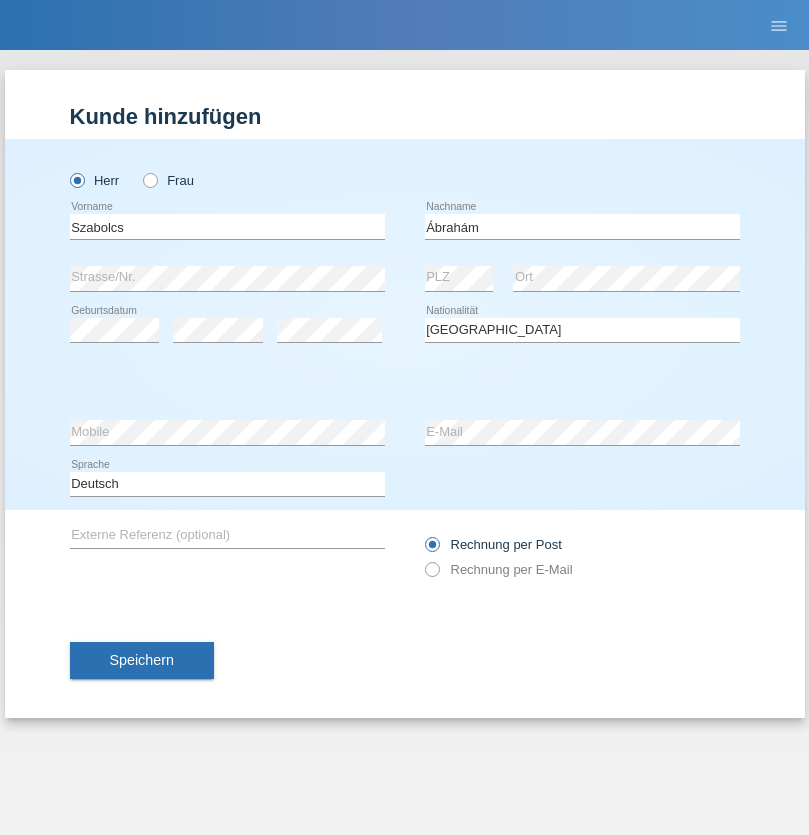 select on "C" 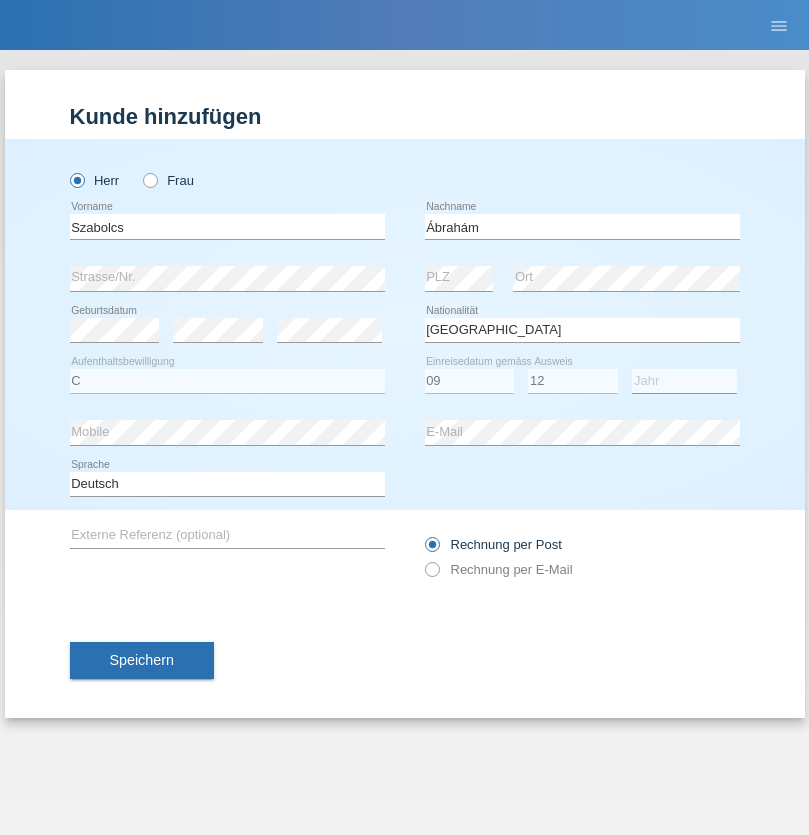 select on "2021" 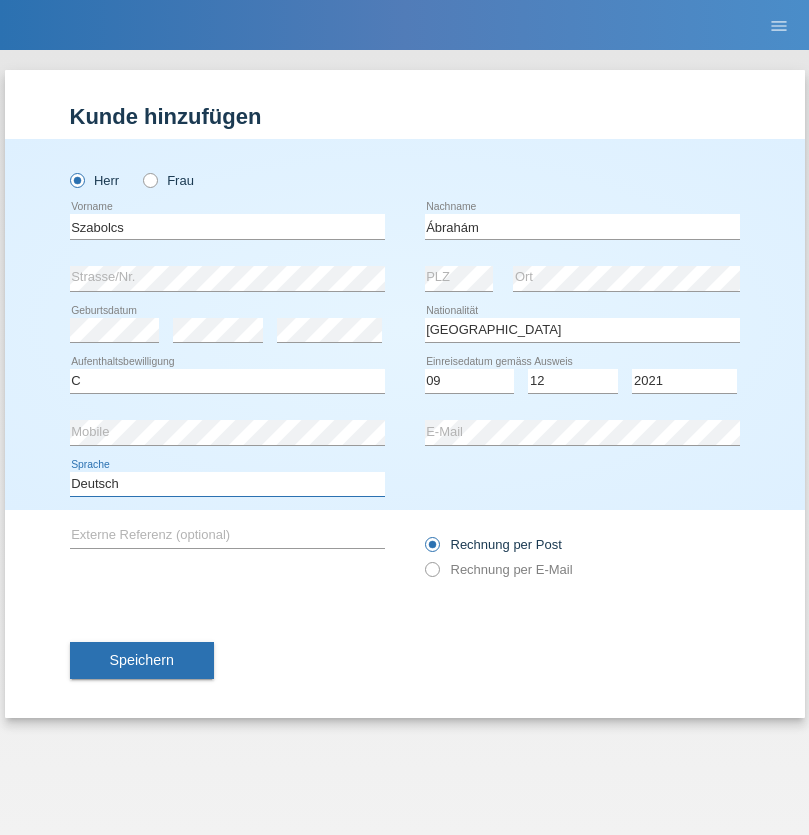 select on "en" 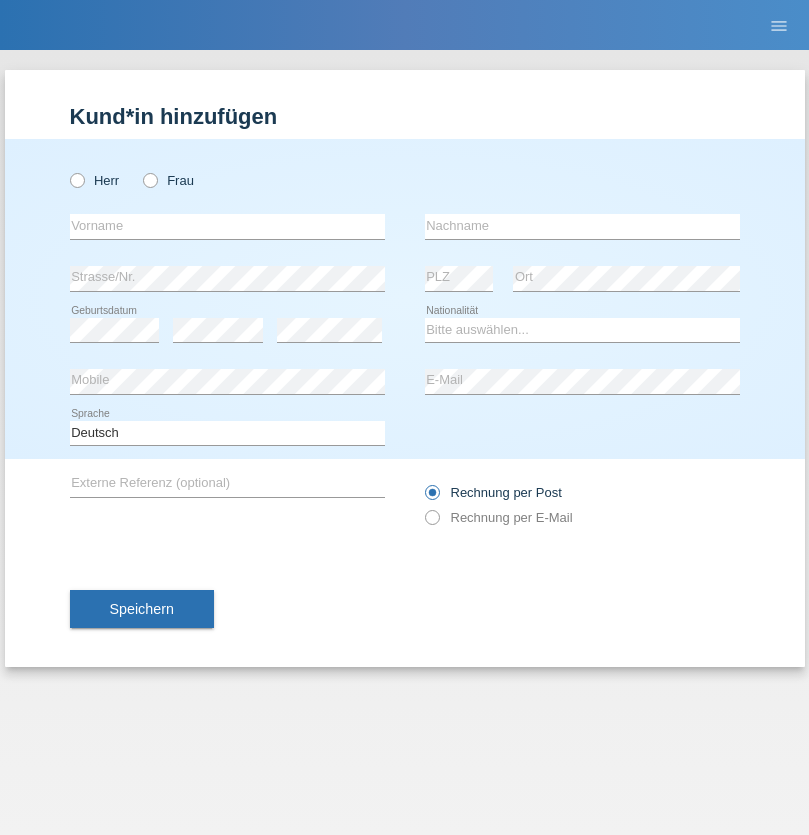 scroll, scrollTop: 0, scrollLeft: 0, axis: both 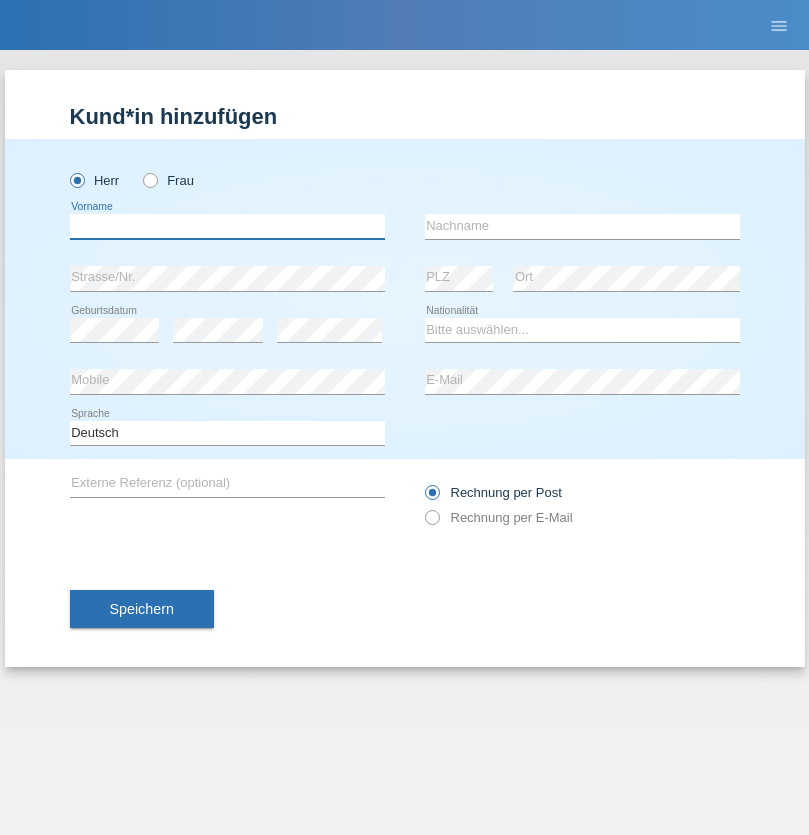 click at bounding box center [227, 226] 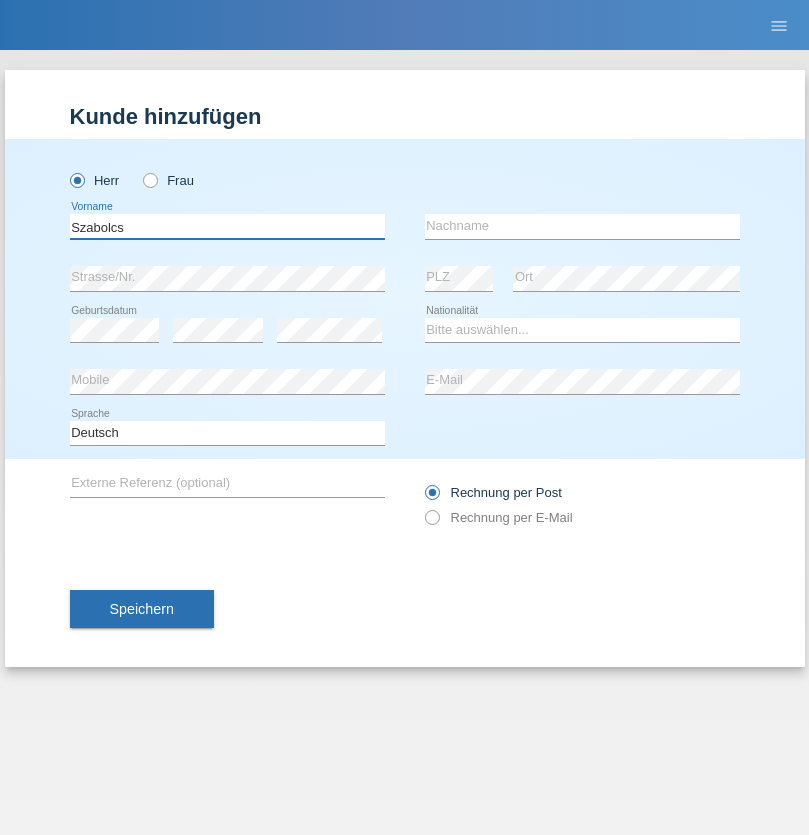 type on "Szabolcs" 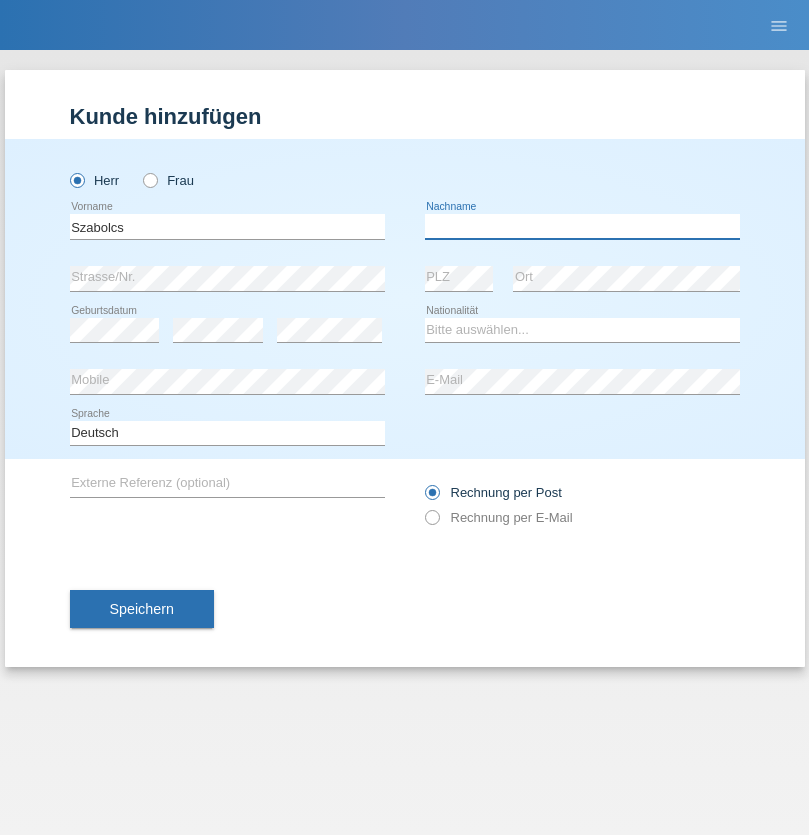click at bounding box center [582, 226] 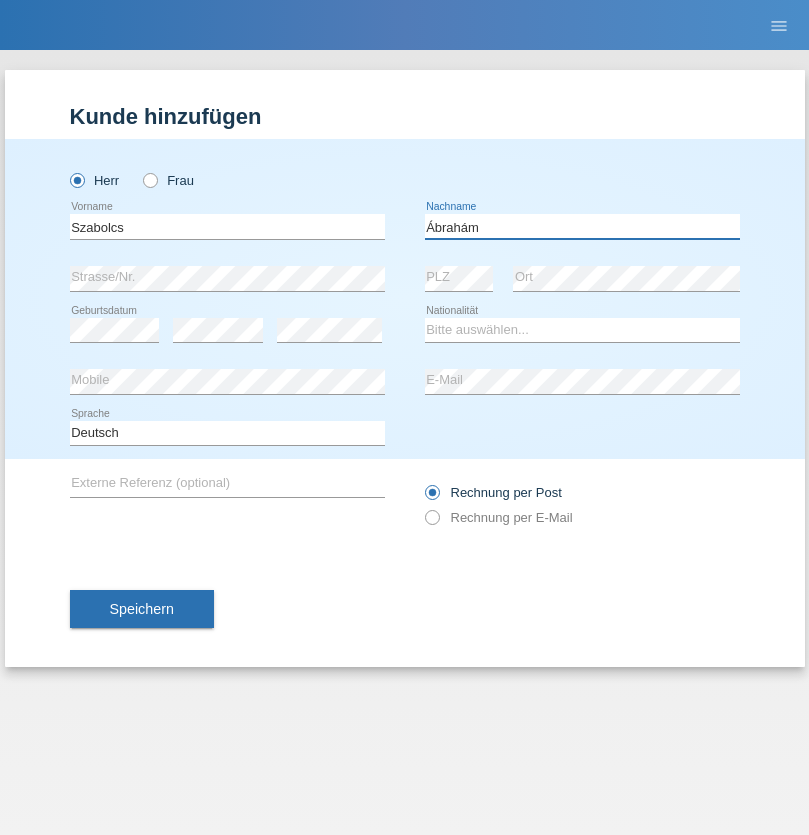 type on "Ábrahám" 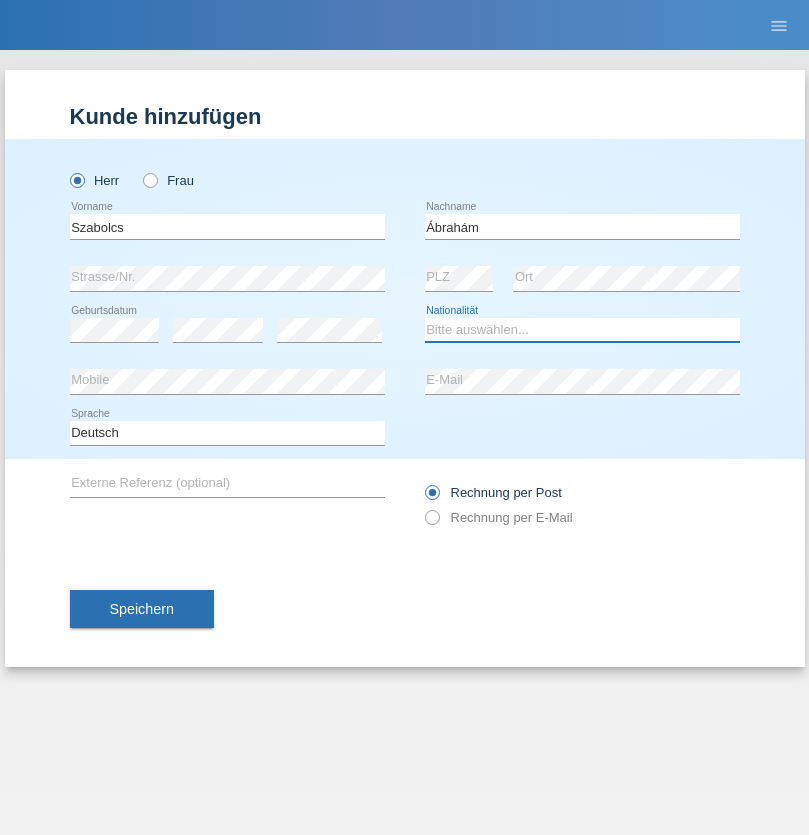 select on "HU" 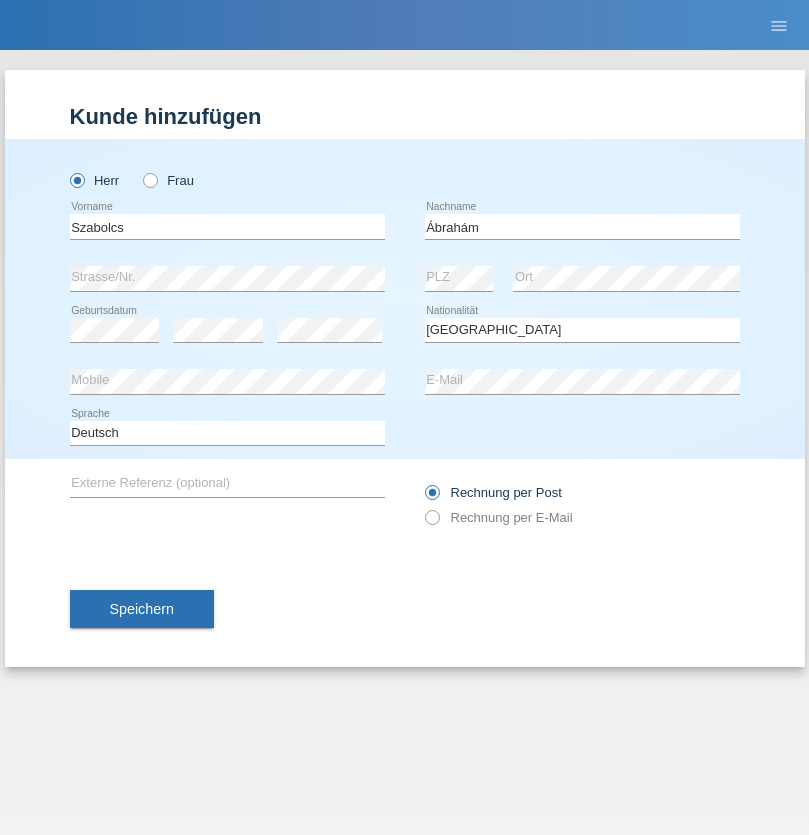 select on "C" 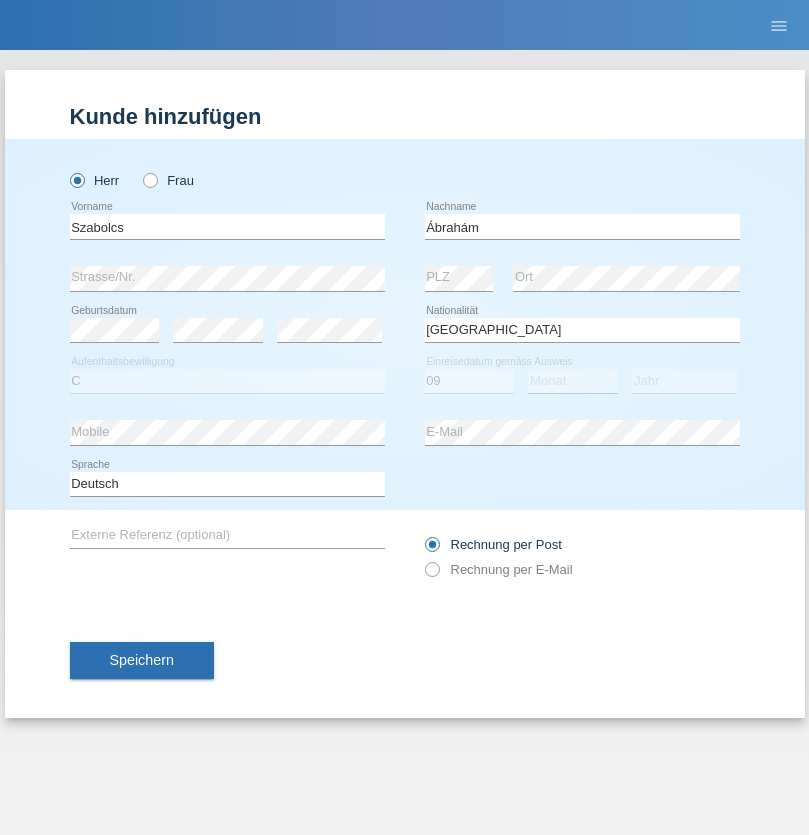 select on "12" 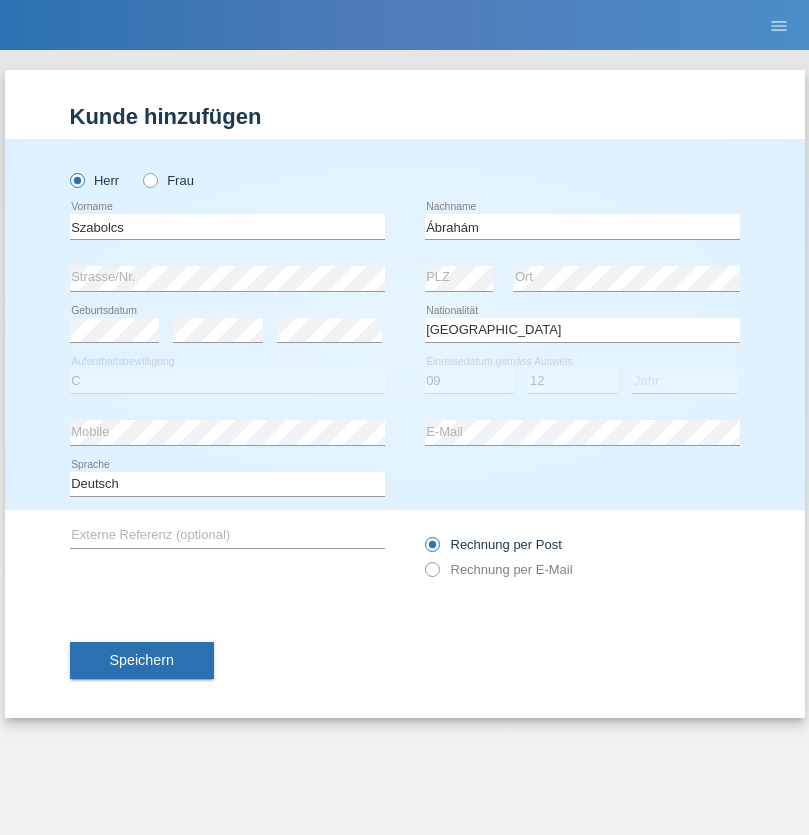 select on "2021" 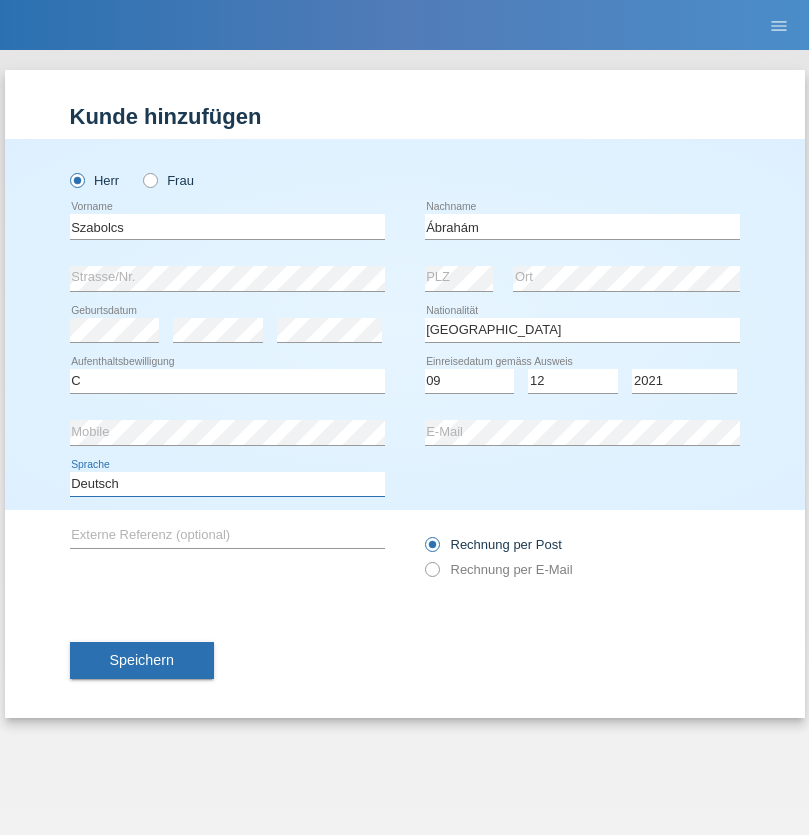 select on "en" 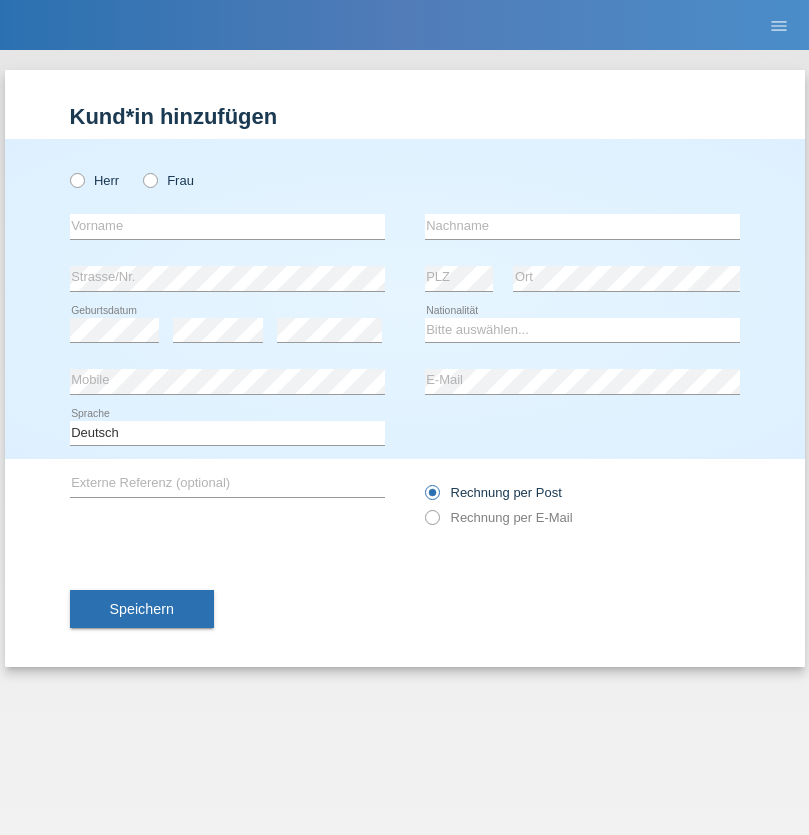 scroll, scrollTop: 0, scrollLeft: 0, axis: both 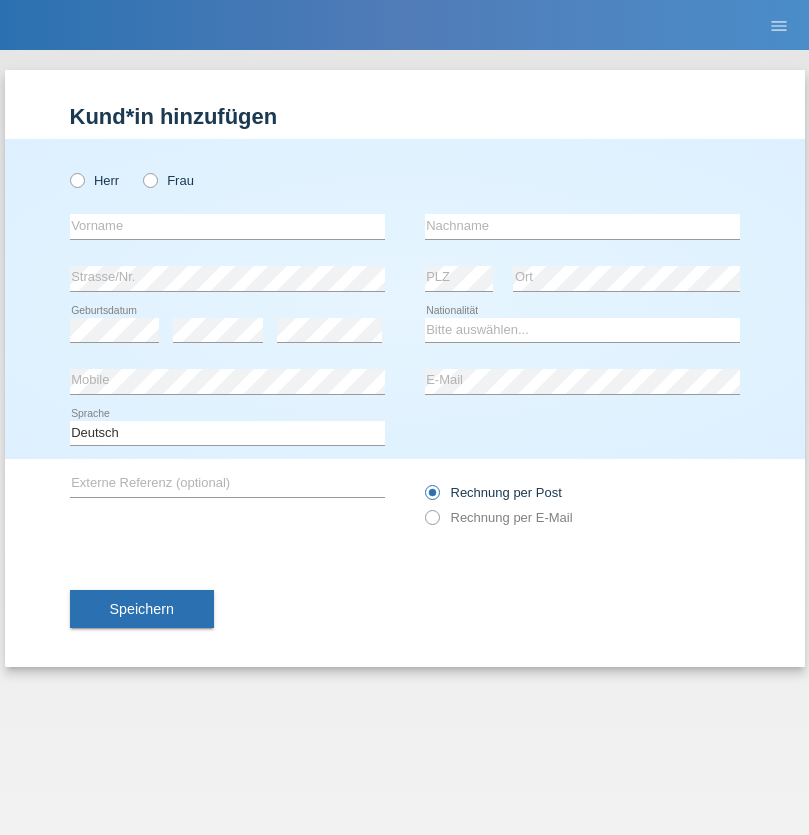 radio on "true" 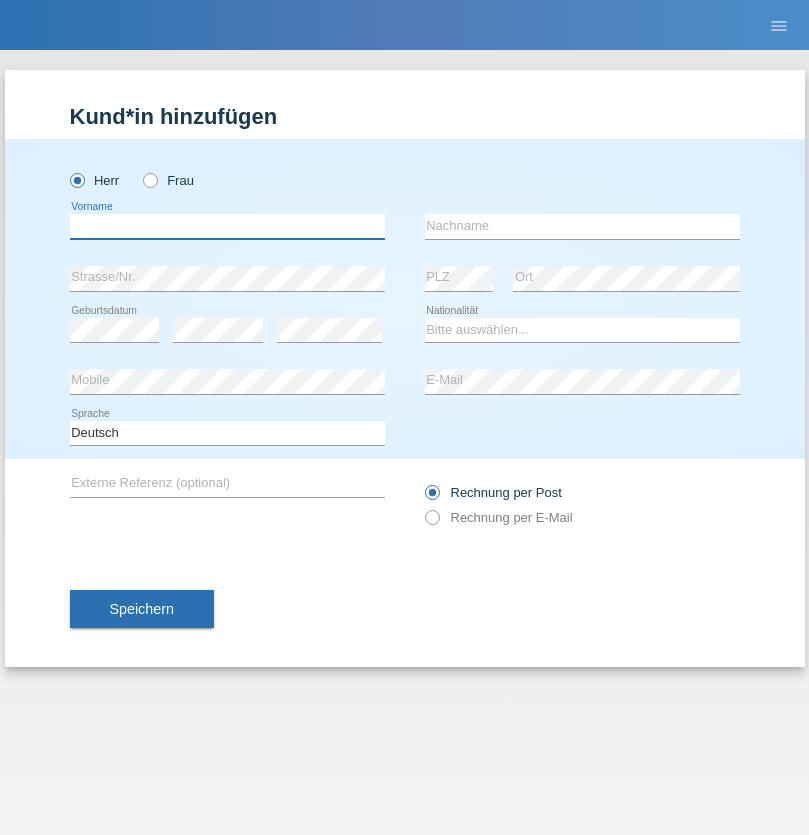 click at bounding box center [227, 226] 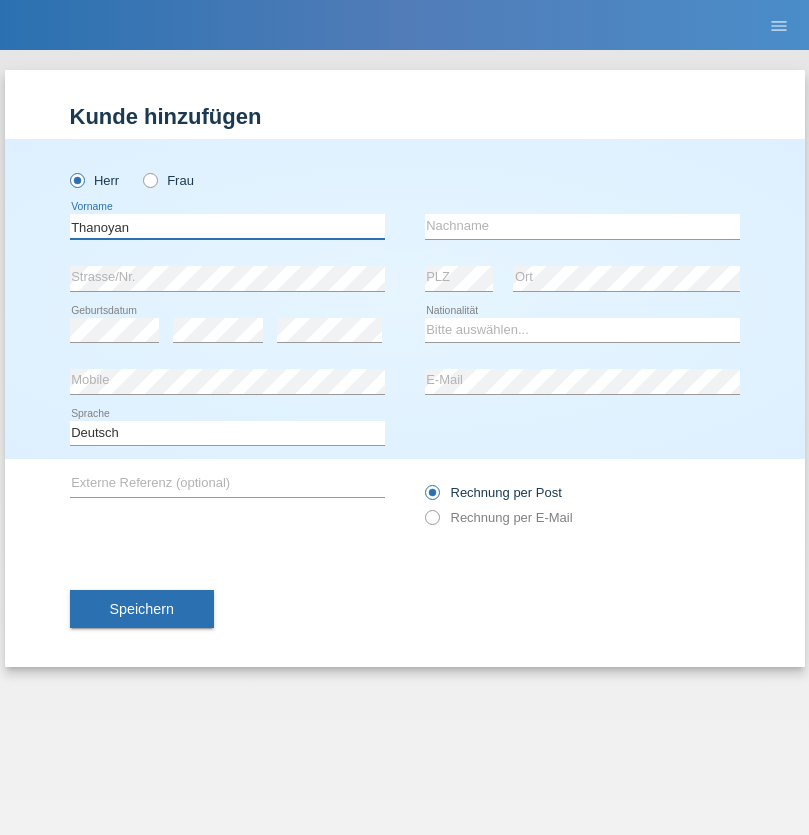 type on "Thanoyan" 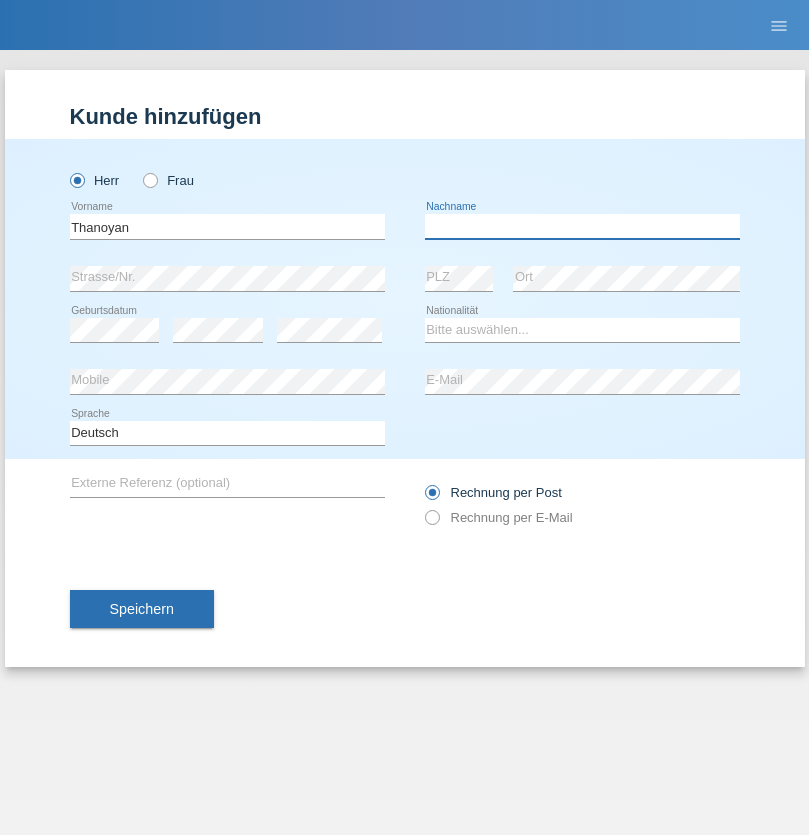 click at bounding box center (582, 226) 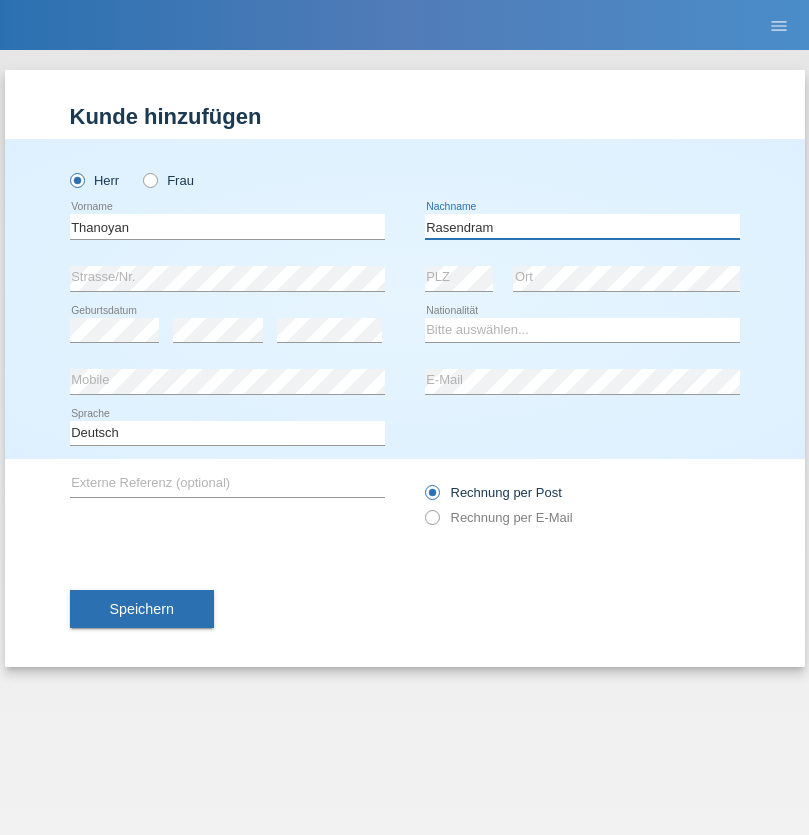 type on "Rasendram" 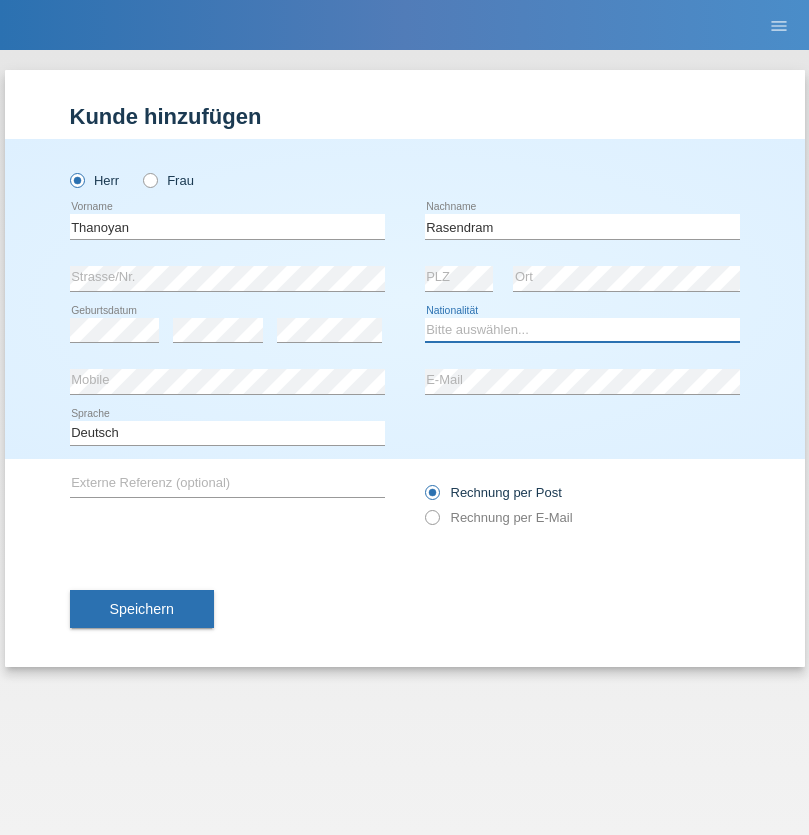 select on "LK" 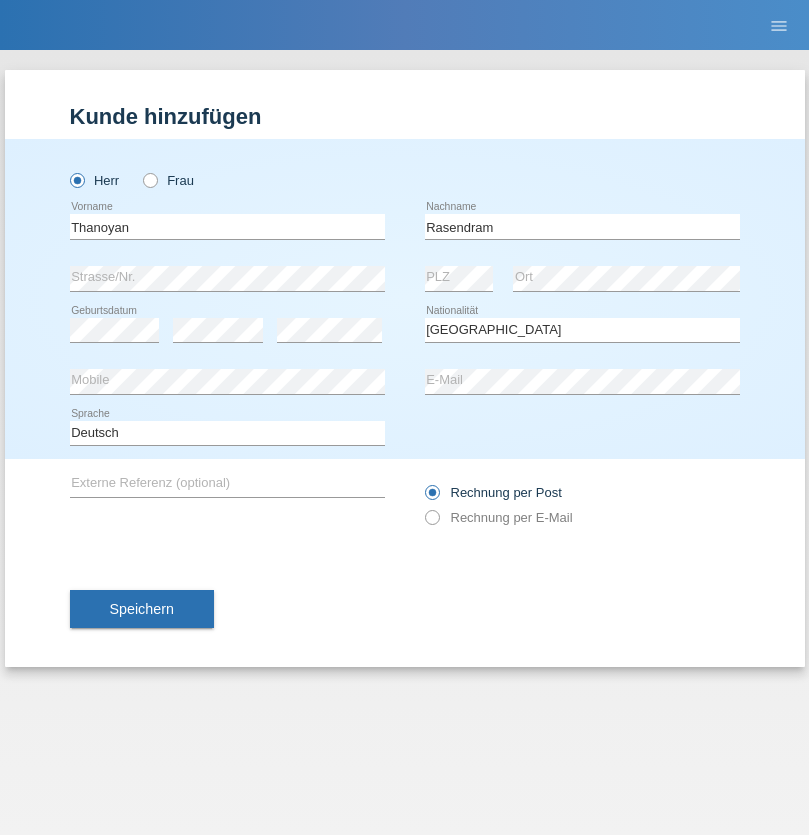 select on "C" 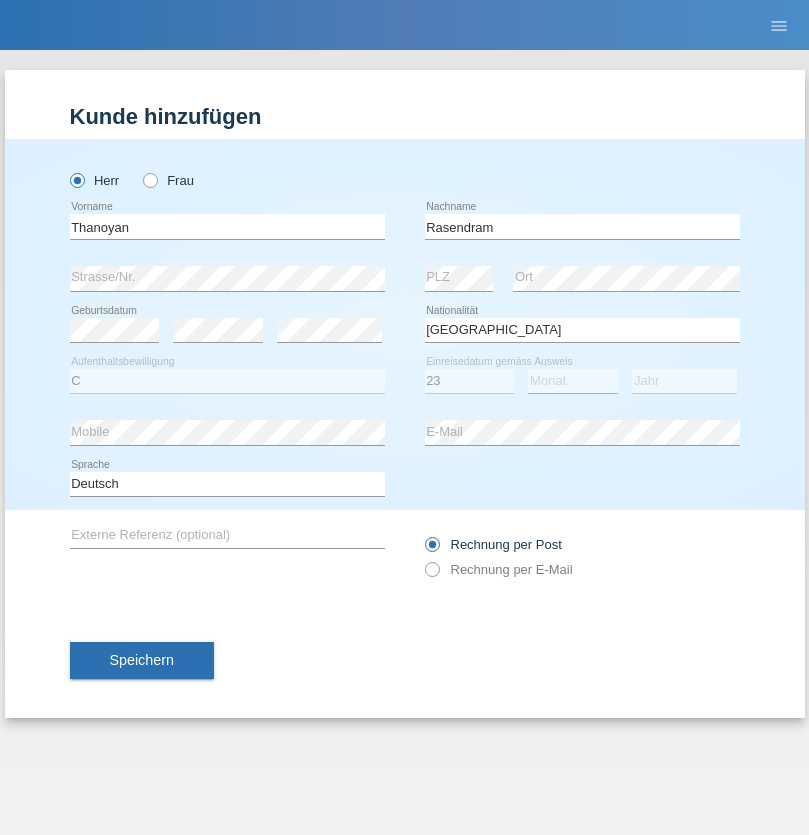 select on "02" 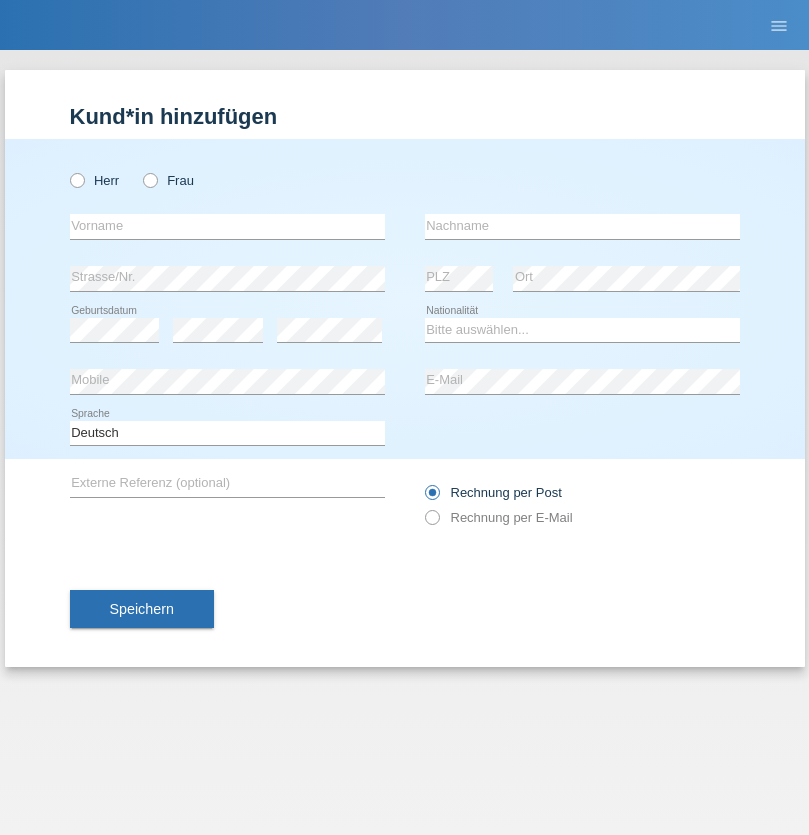 scroll, scrollTop: 0, scrollLeft: 0, axis: both 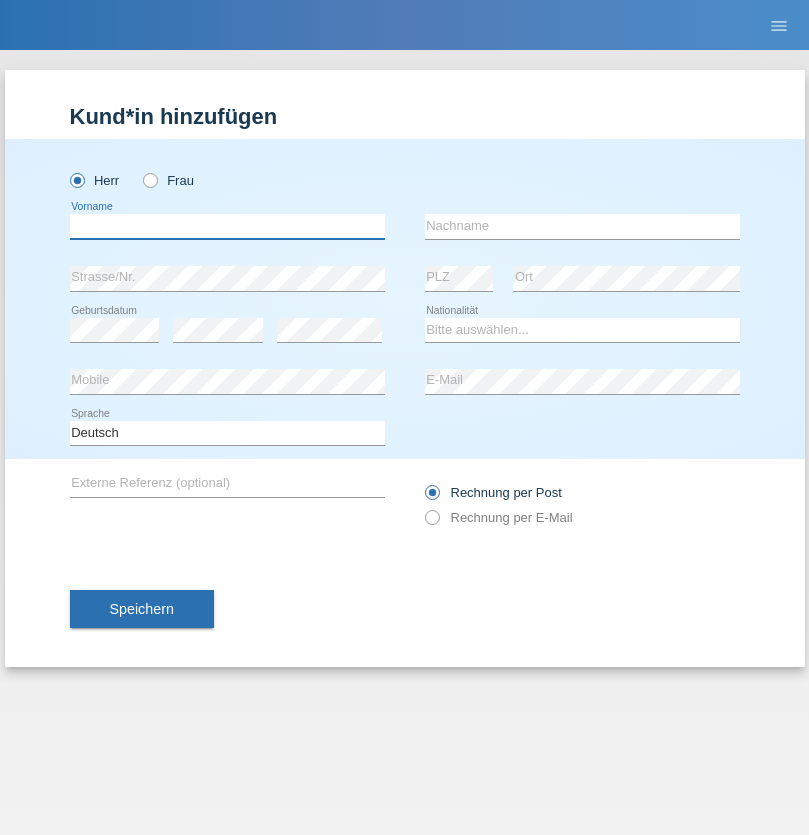 click at bounding box center [227, 226] 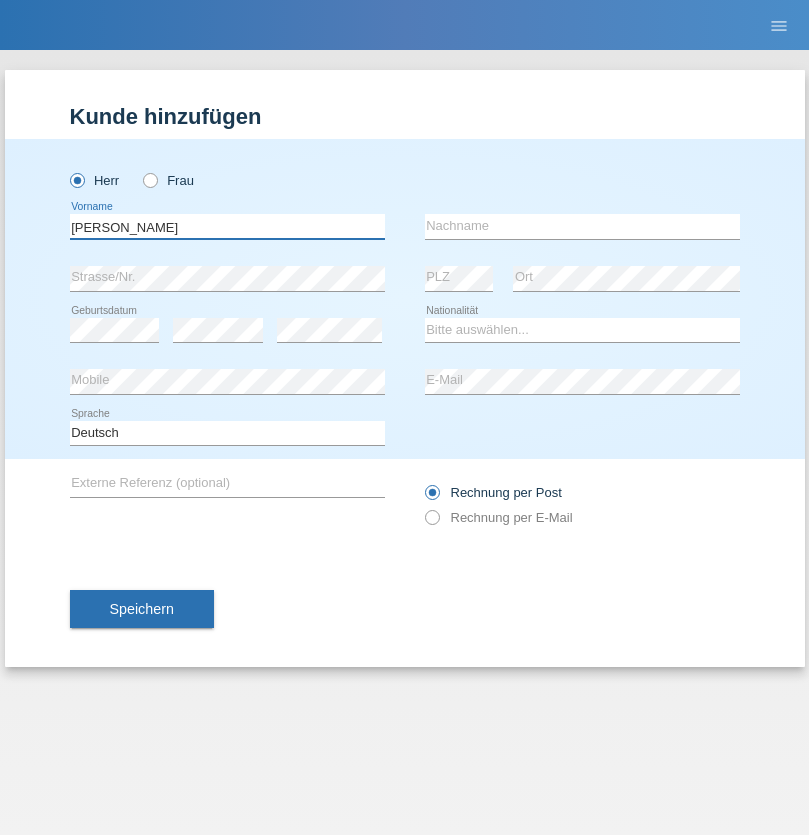 type on "[PERSON_NAME]" 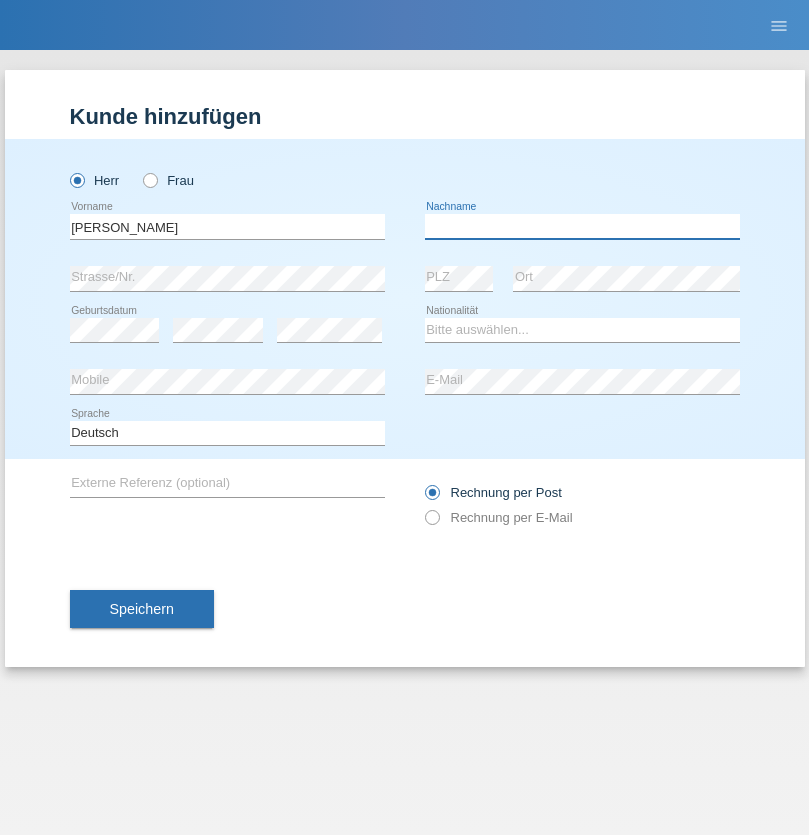 click at bounding box center [582, 226] 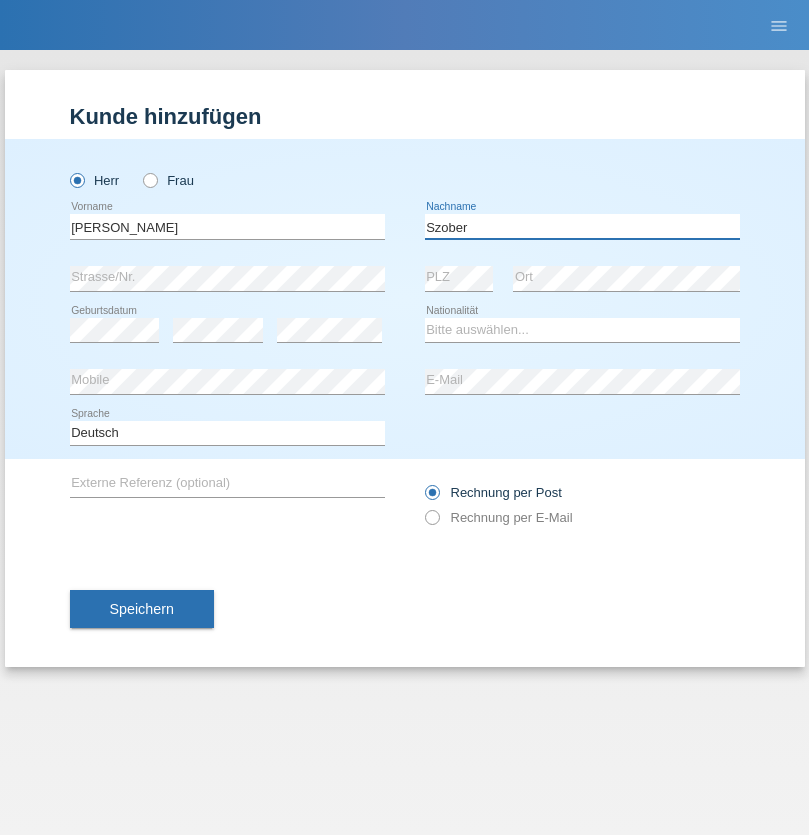 type on "Szober" 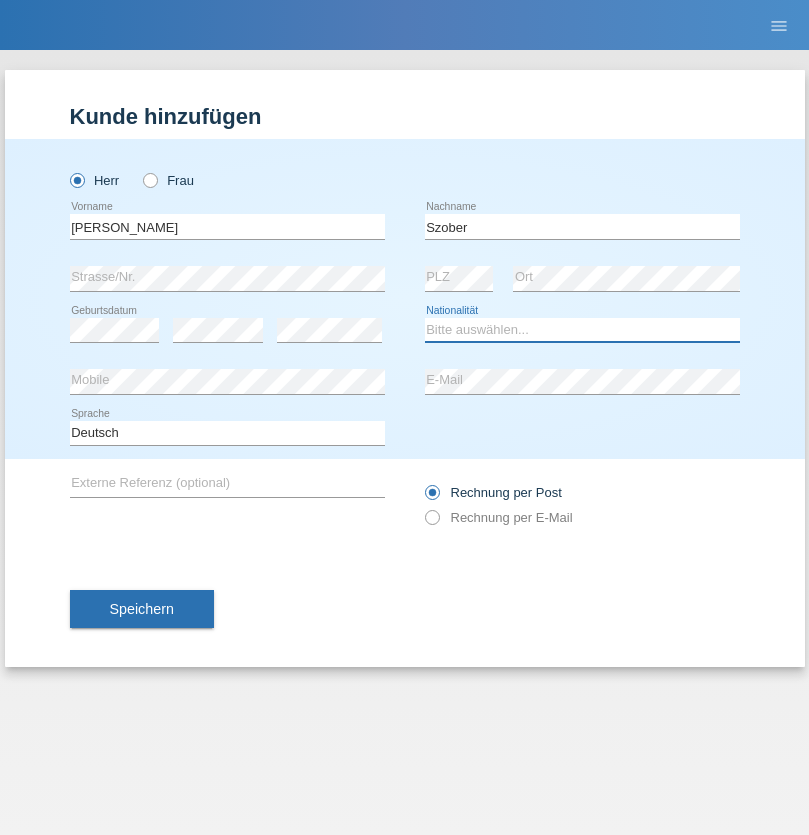 select on "PL" 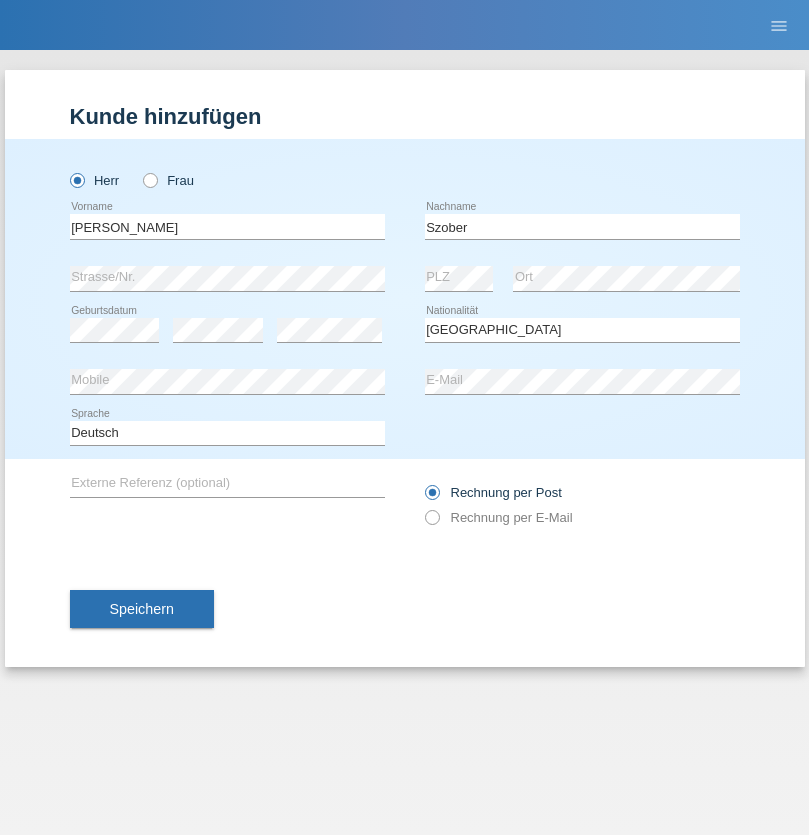 select on "C" 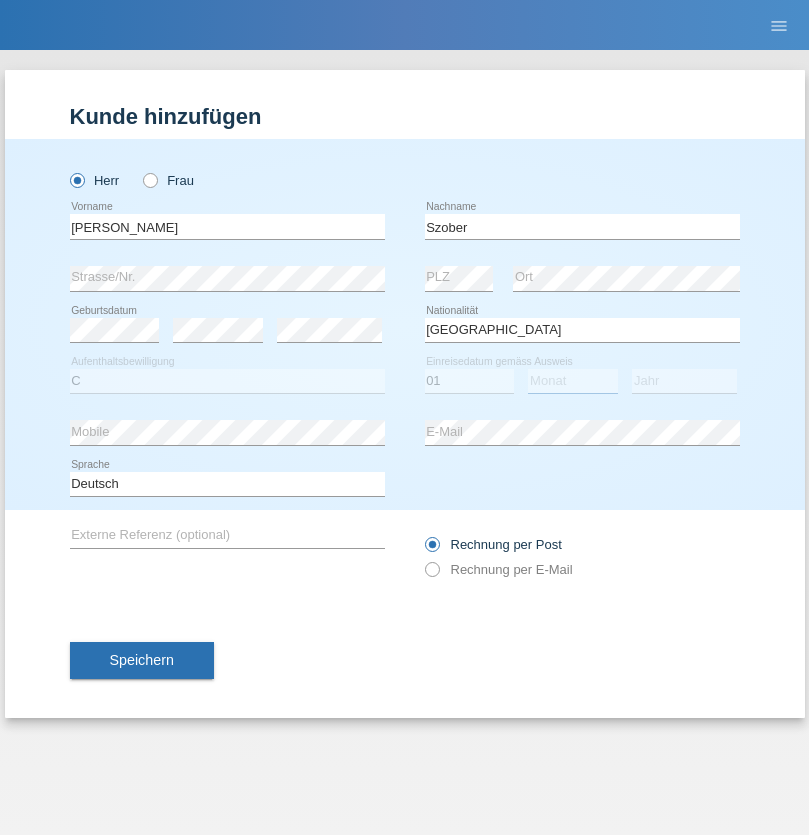 select on "05" 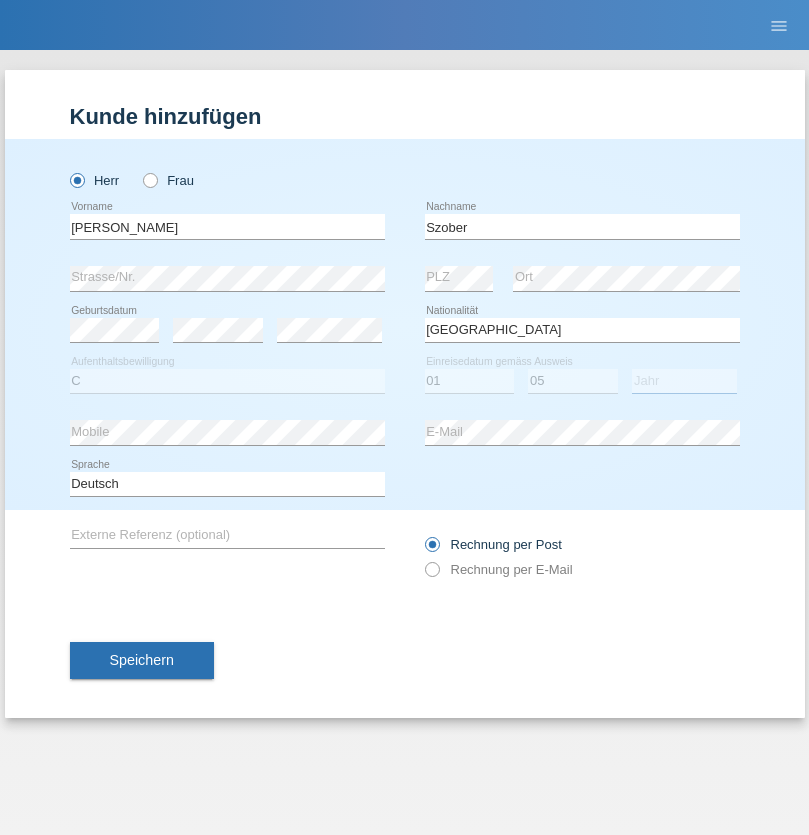select on "2021" 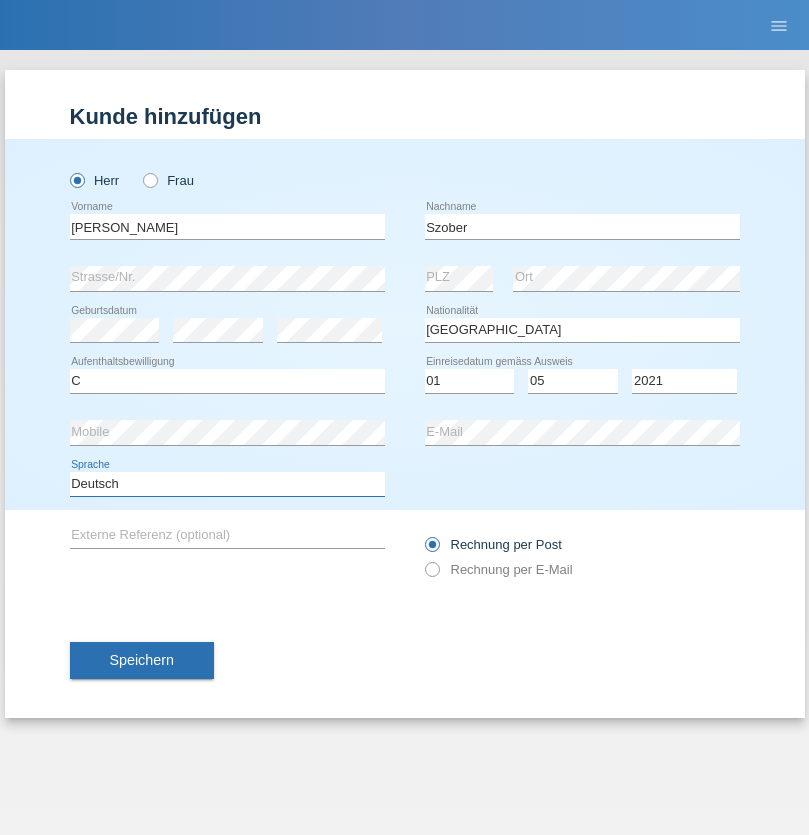 select on "en" 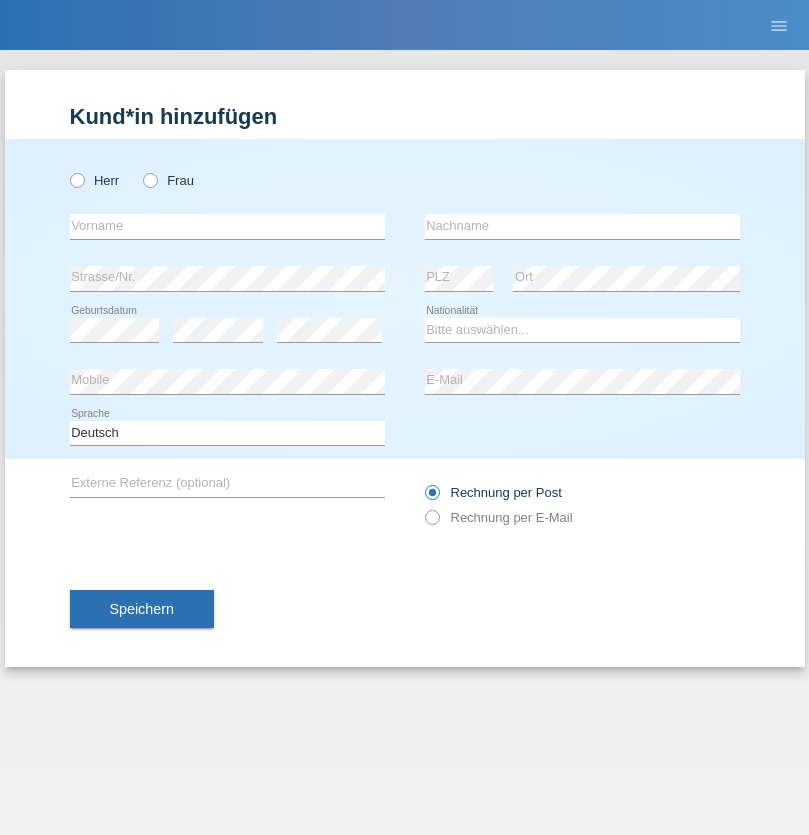 scroll, scrollTop: 0, scrollLeft: 0, axis: both 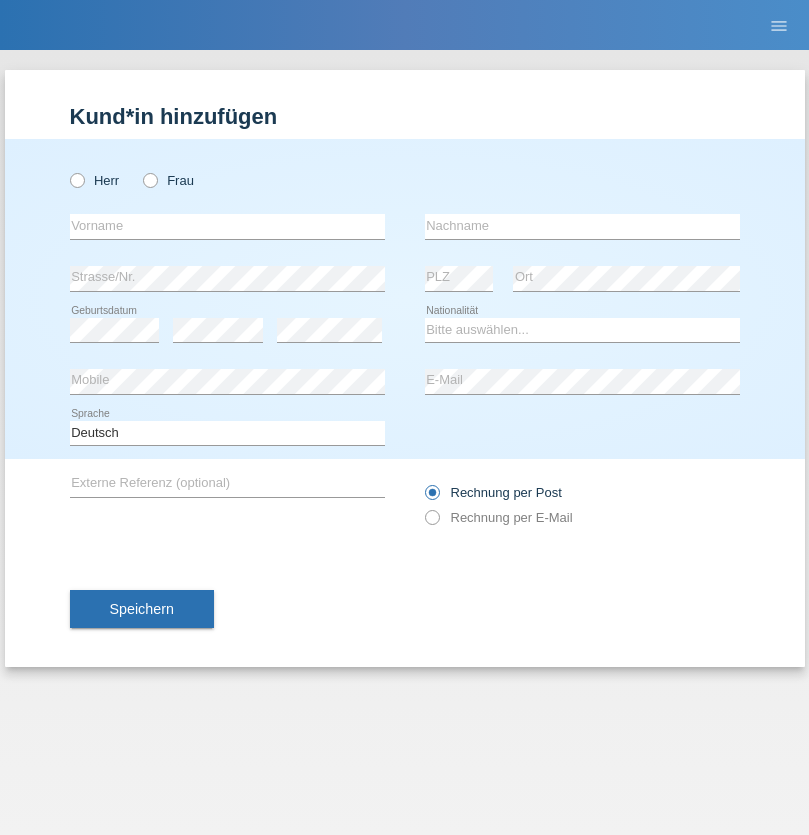radio on "true" 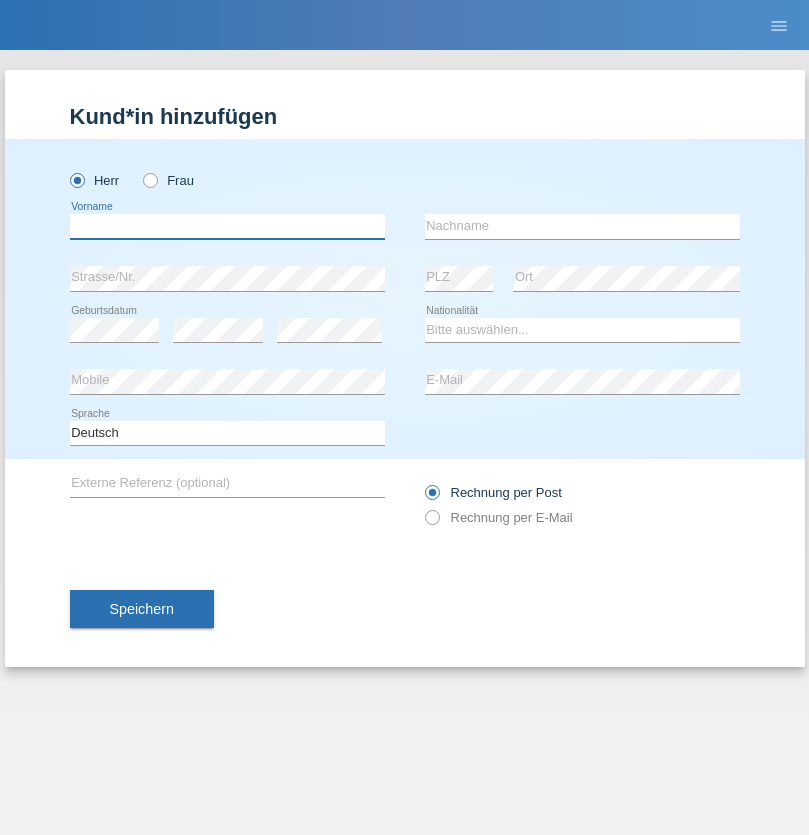 click at bounding box center (227, 226) 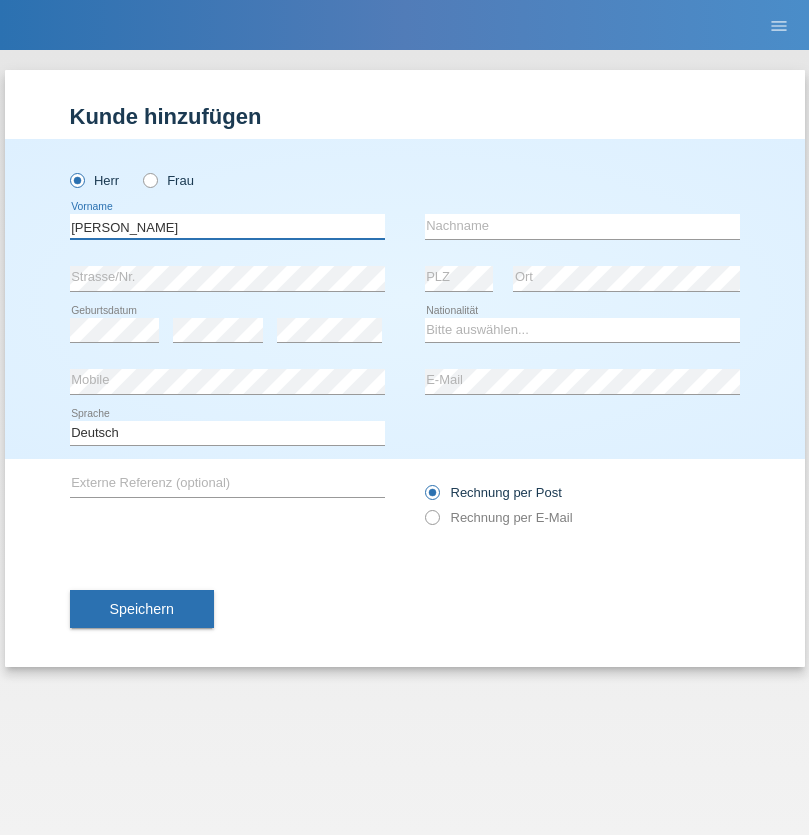 type on "[PERSON_NAME]" 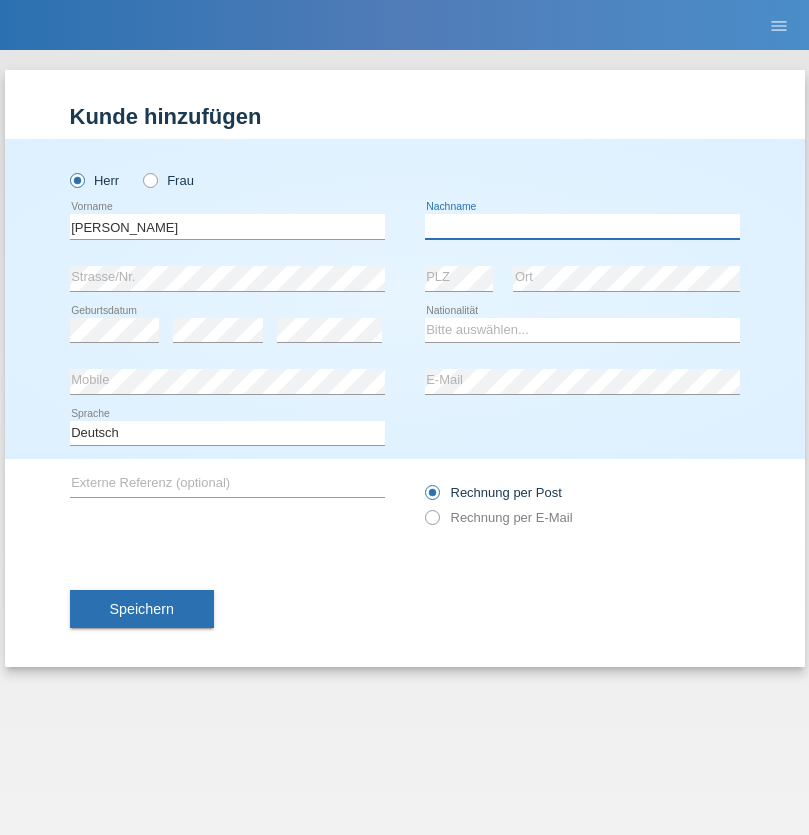 click at bounding box center (582, 226) 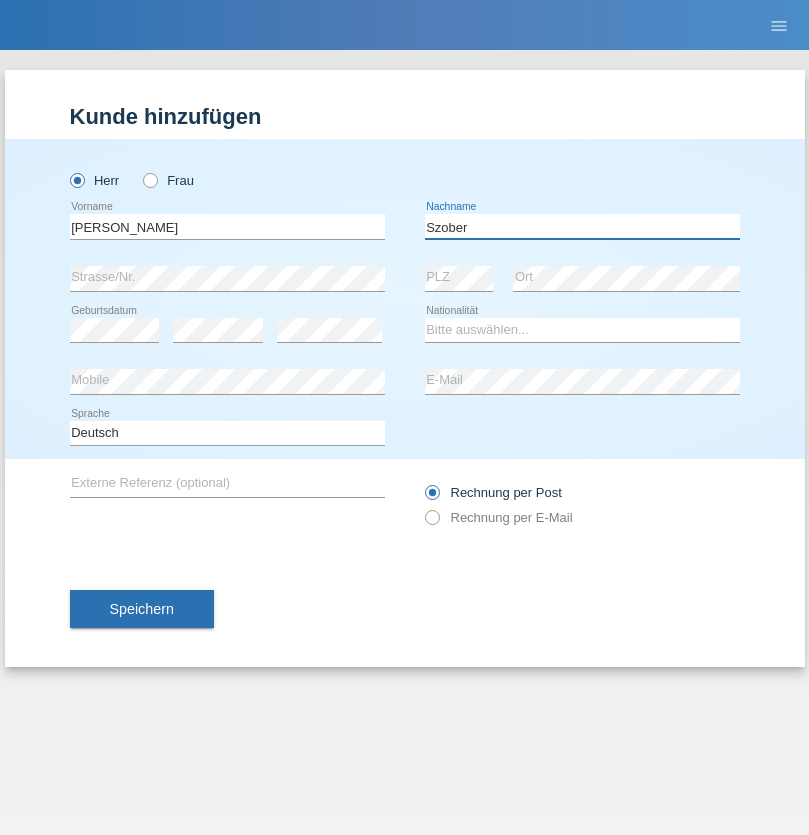 type on "Szober" 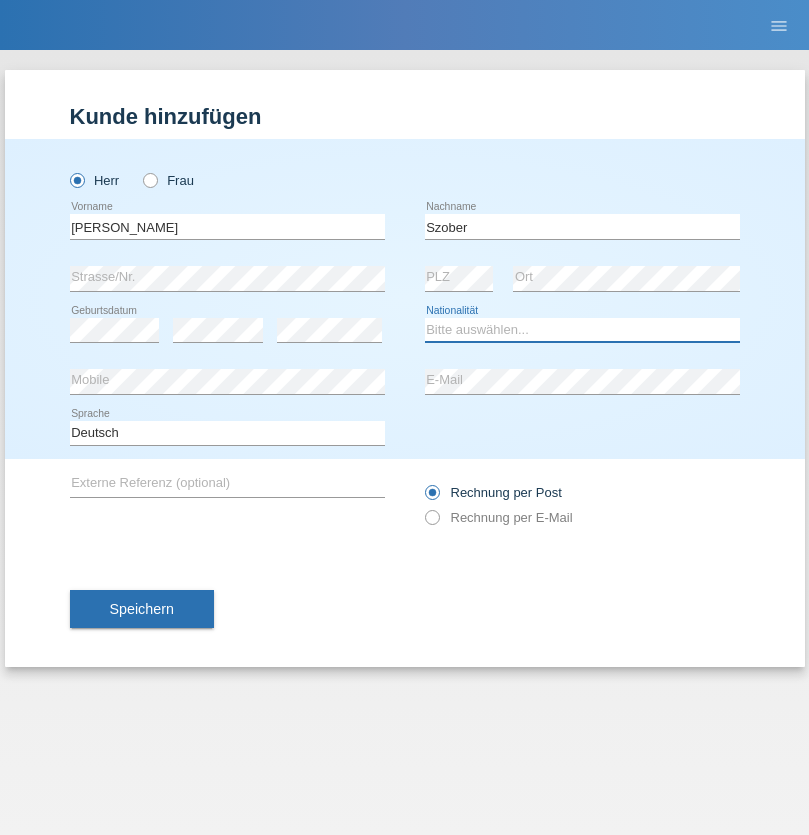select on "PL" 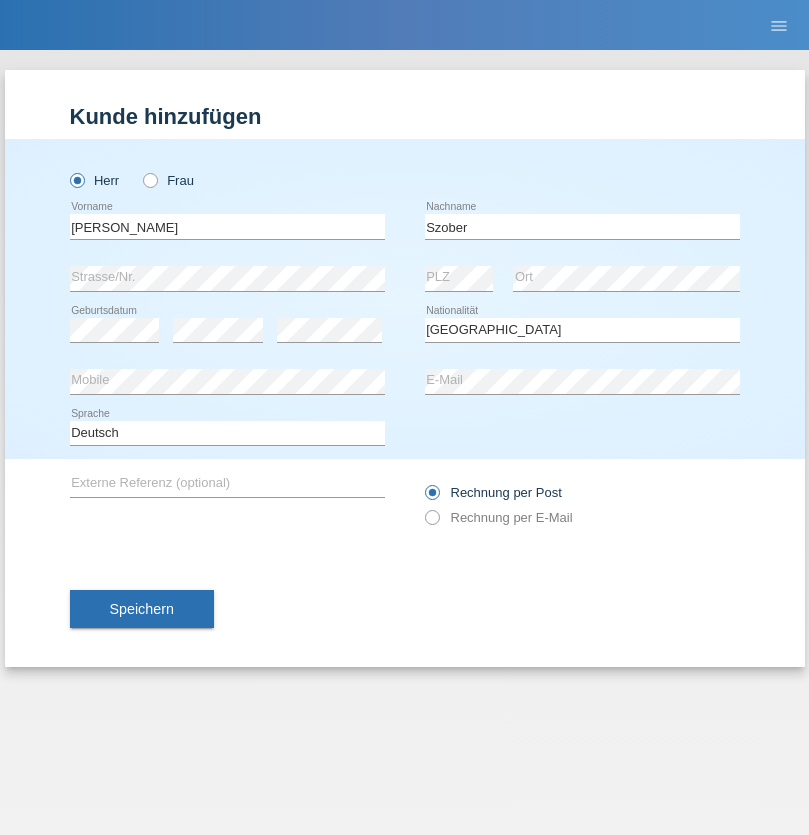 select on "C" 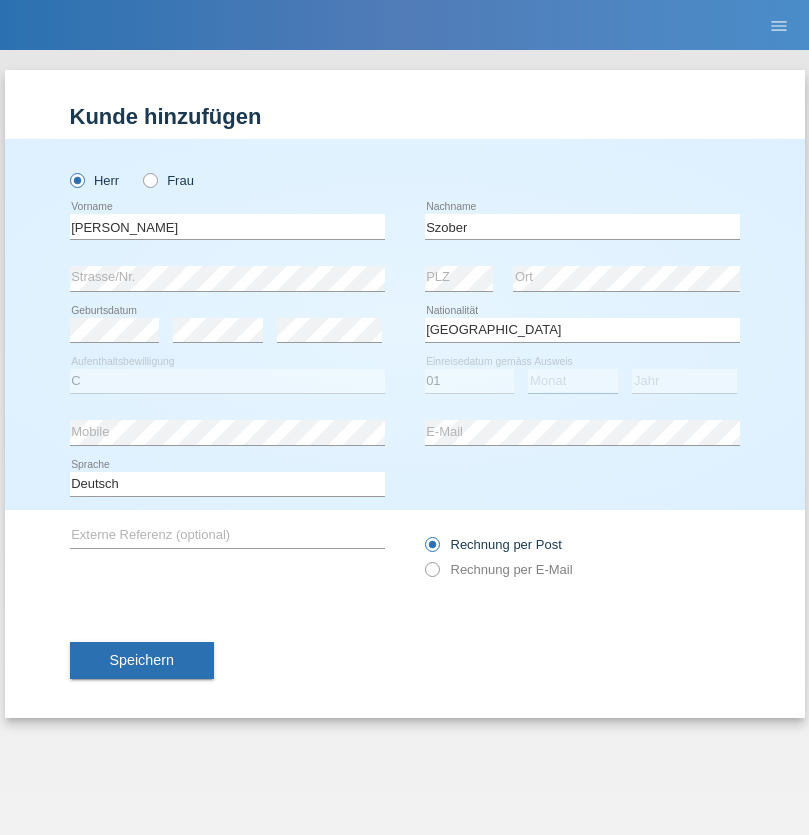 select on "05" 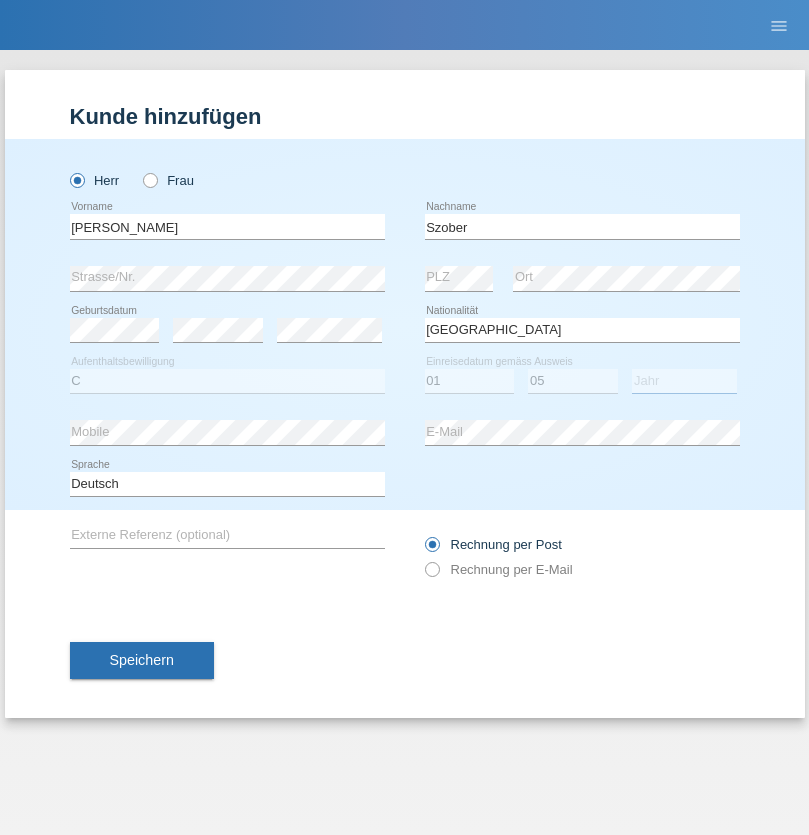 select on "2021" 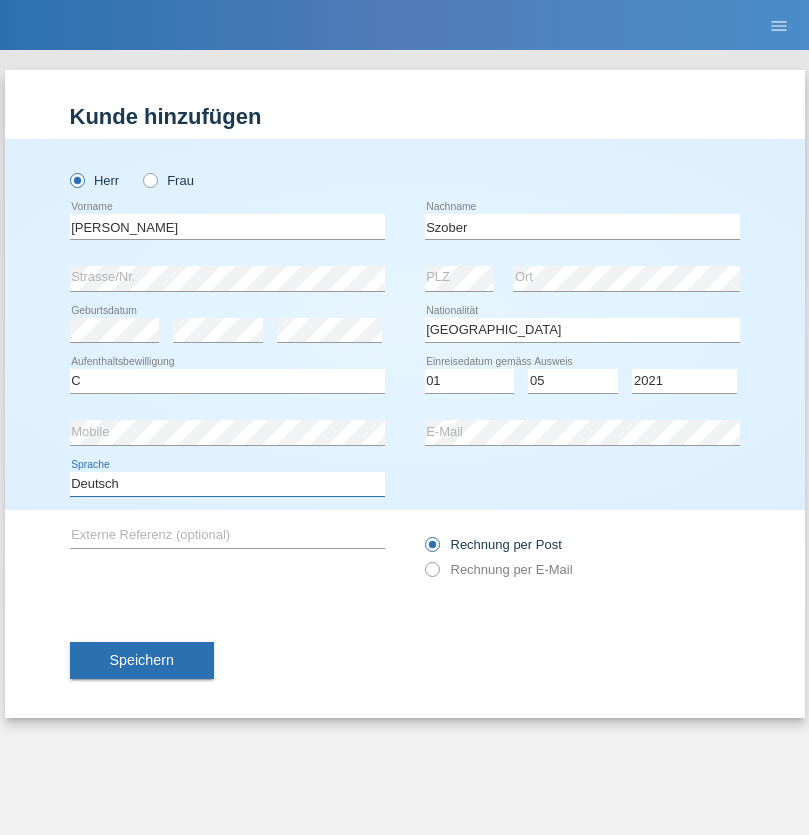 select on "en" 